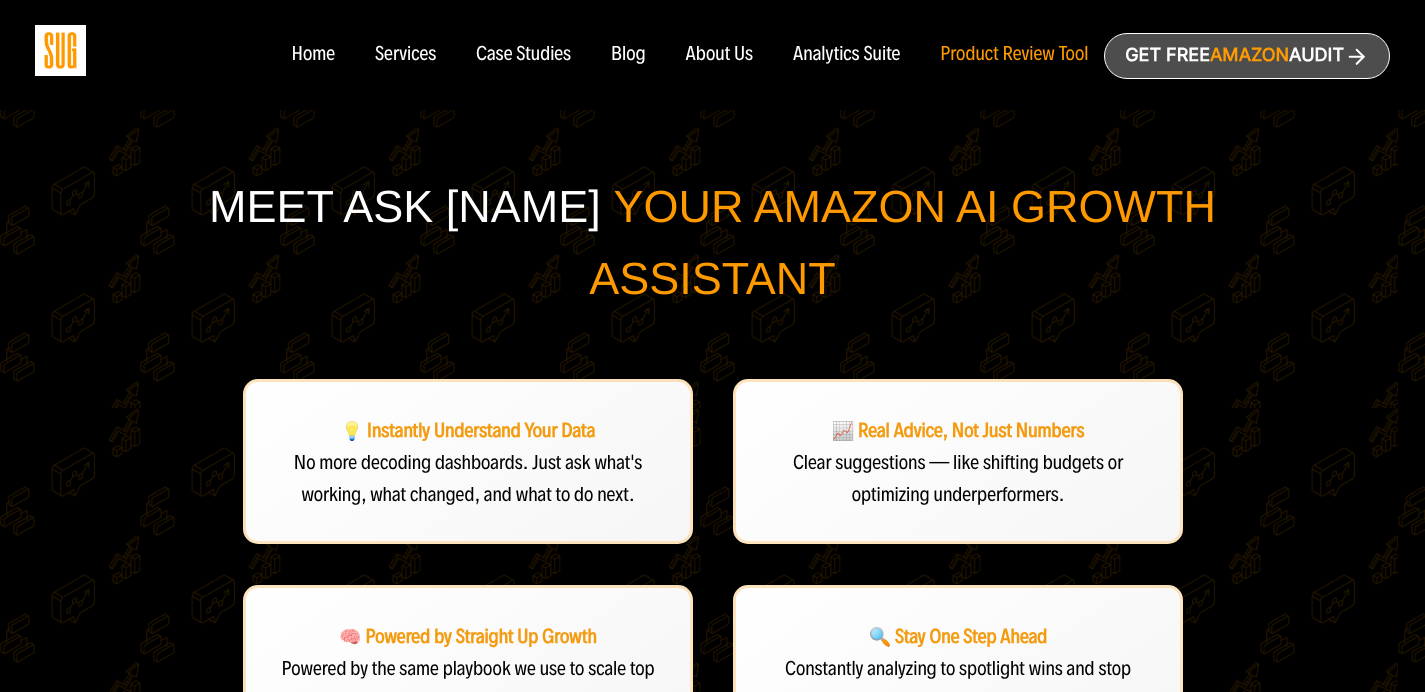 scroll, scrollTop: 0, scrollLeft: 0, axis: both 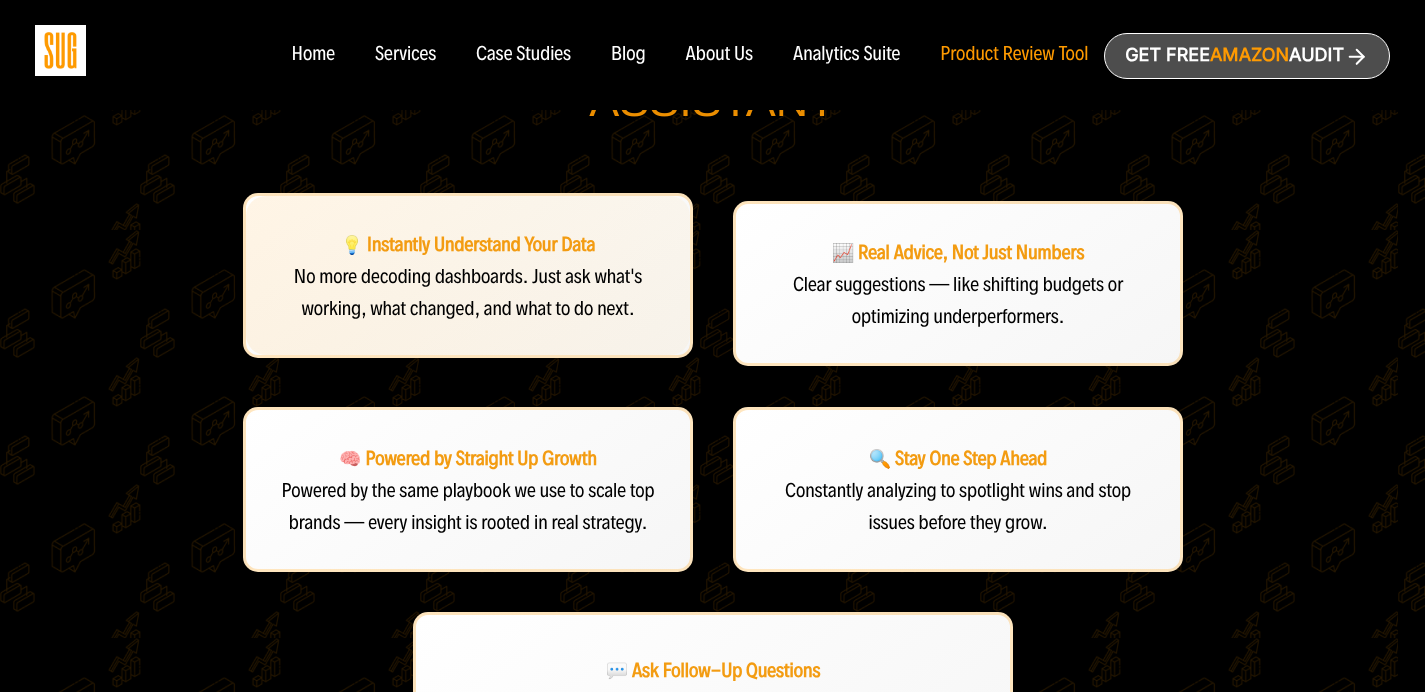 click on "No more decoding dashboards. Just ask what's working, what changed, and what to do next." at bounding box center (467, 293) 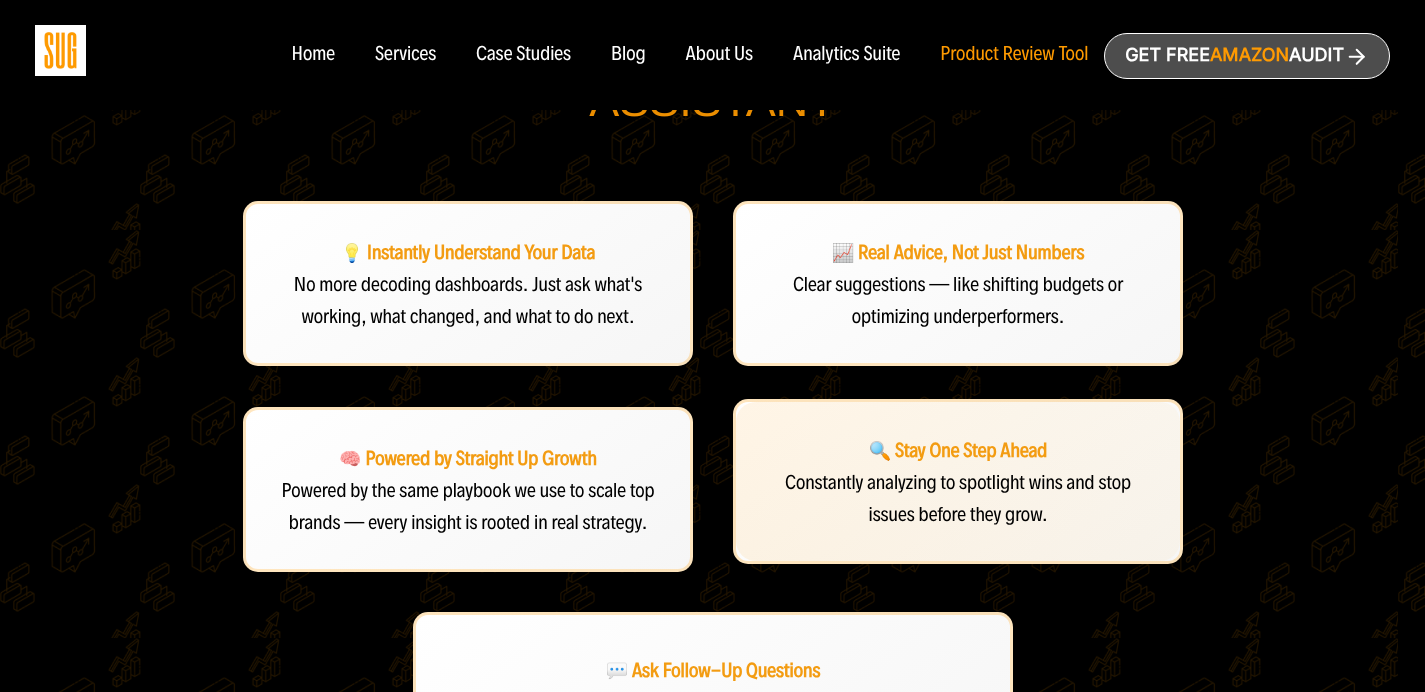 click on "Constantly analyzing to spotlight wins and stop issues before they grow." at bounding box center [958, 497] 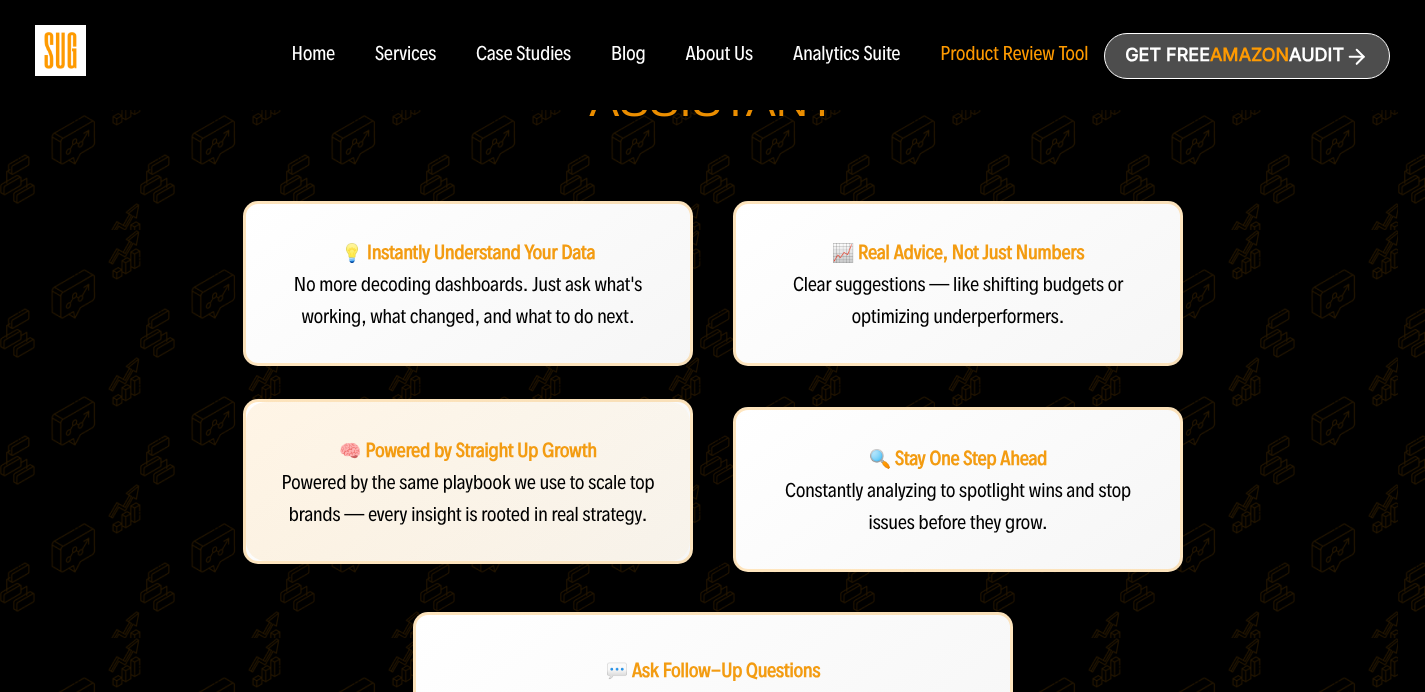 click on "Powered by the same playbook we use to scale top brands — every insight is rooted in real strategy." at bounding box center (468, 497) 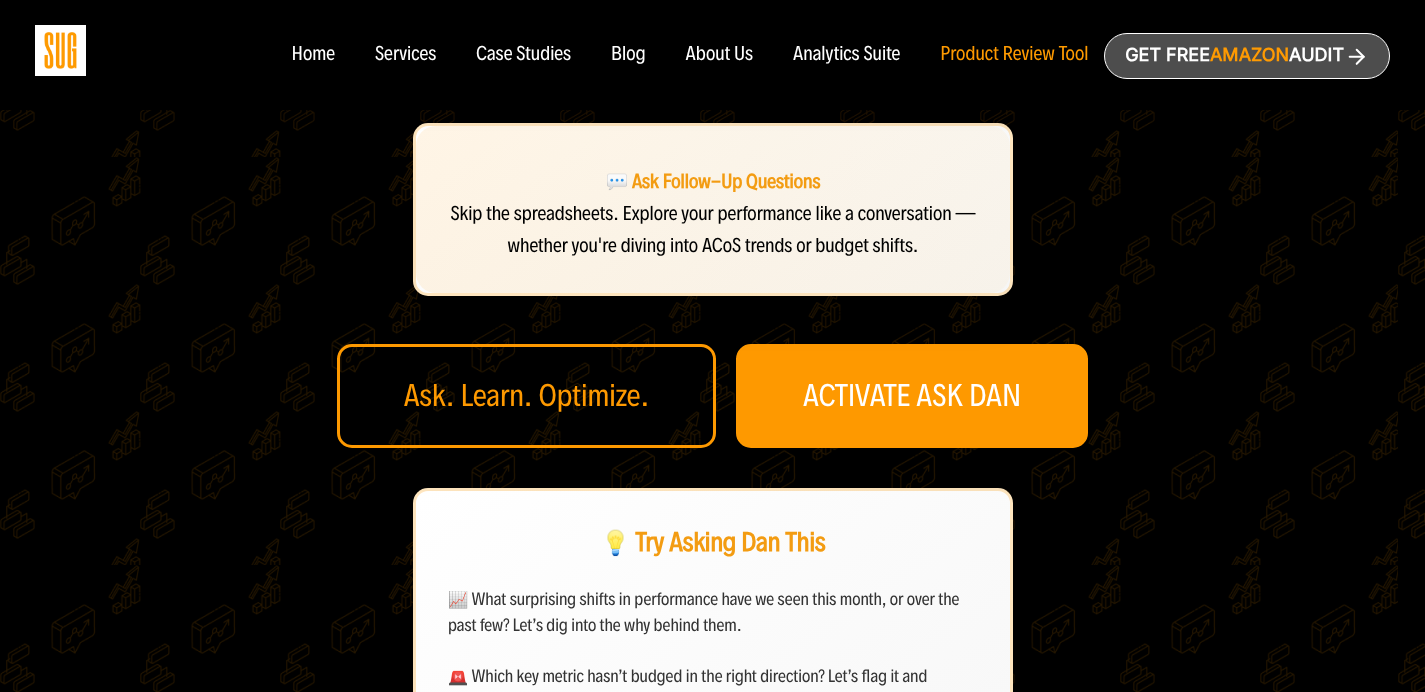 scroll, scrollTop: 665, scrollLeft: 0, axis: vertical 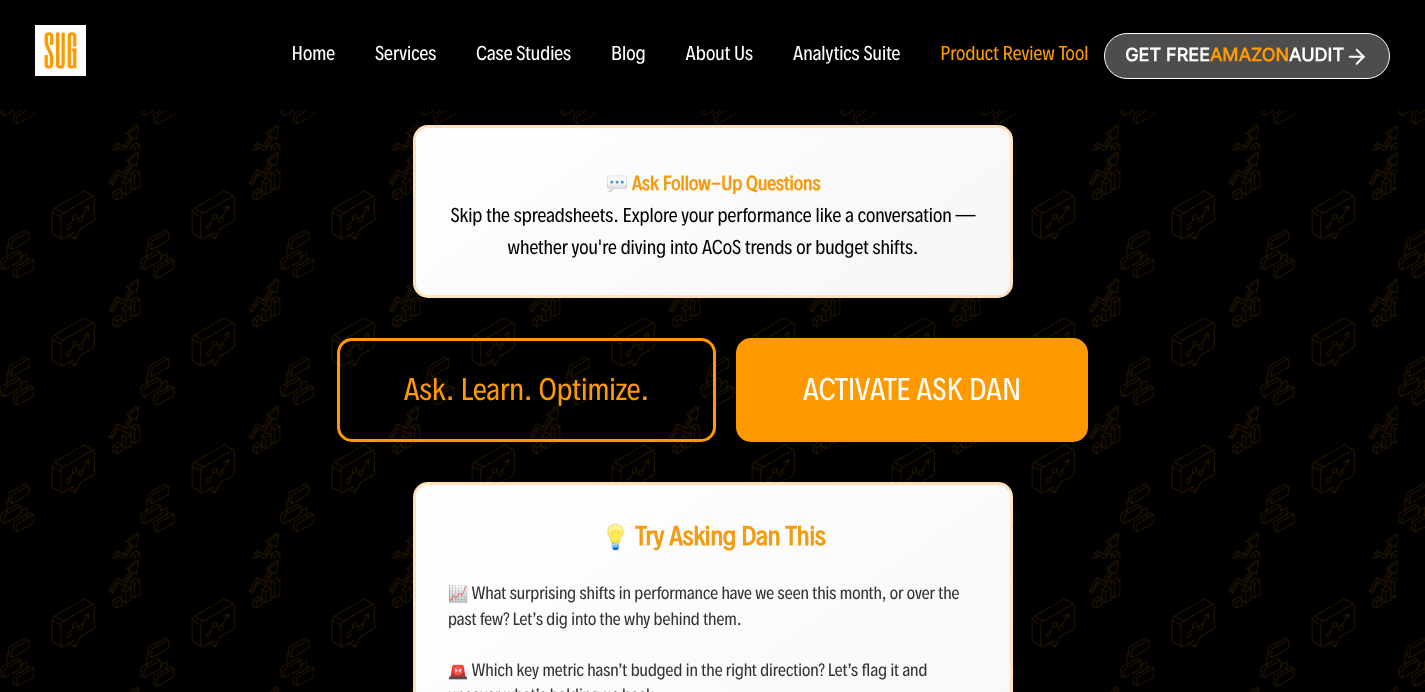 click on "Ask. Learn. Optimize." at bounding box center (526, 390) 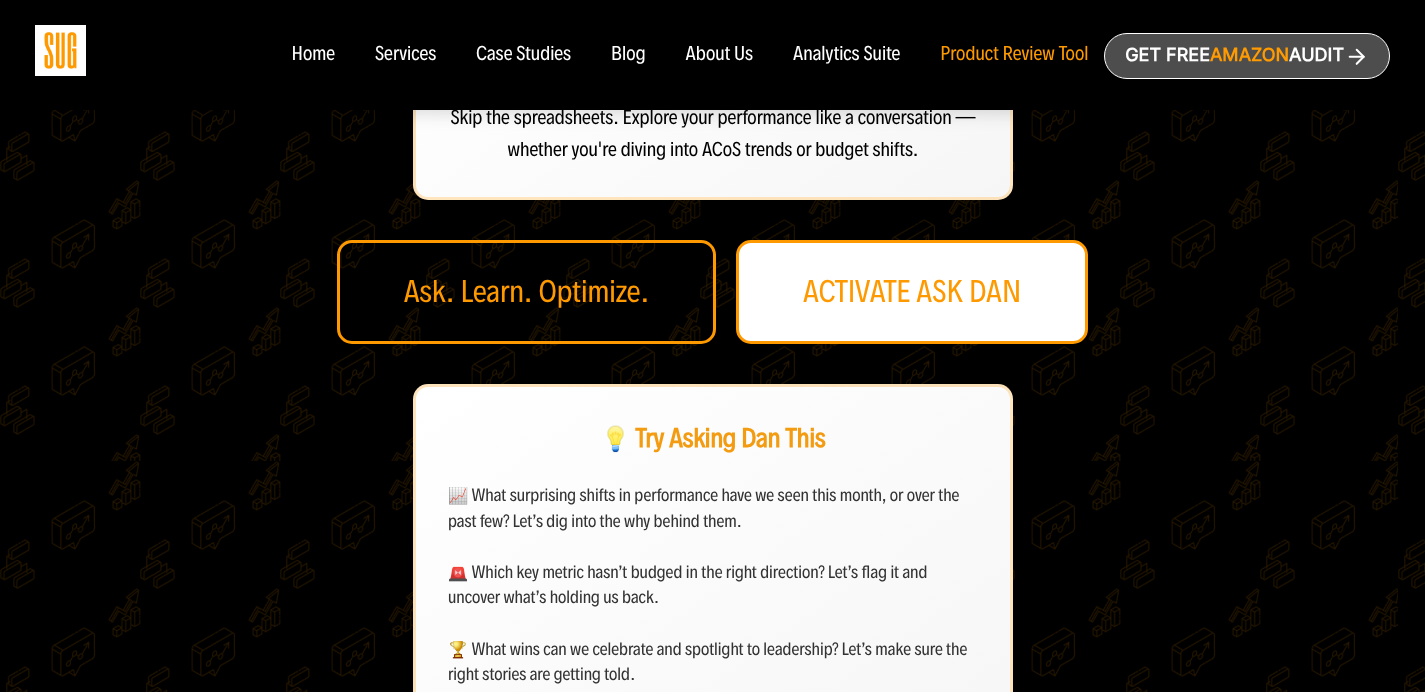 scroll, scrollTop: 762, scrollLeft: 0, axis: vertical 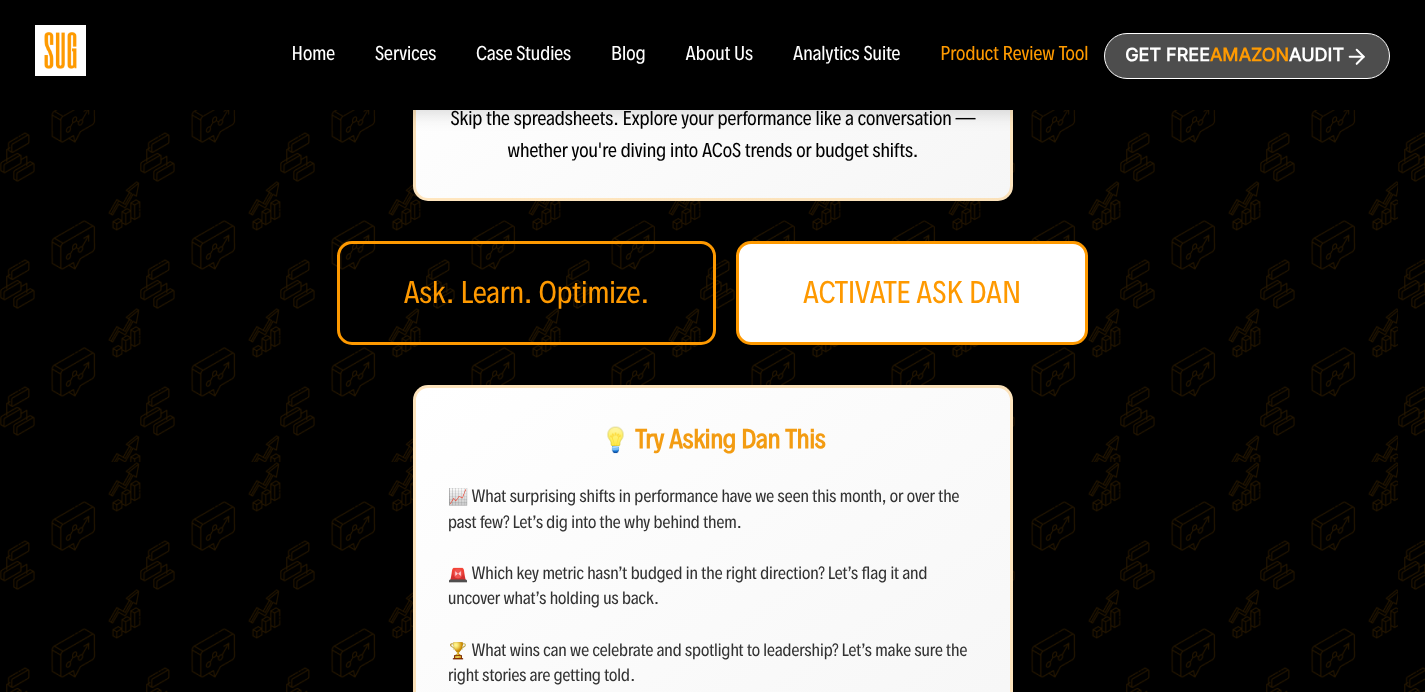 click on "ACTIVATE ASK DAN" at bounding box center (912, 293) 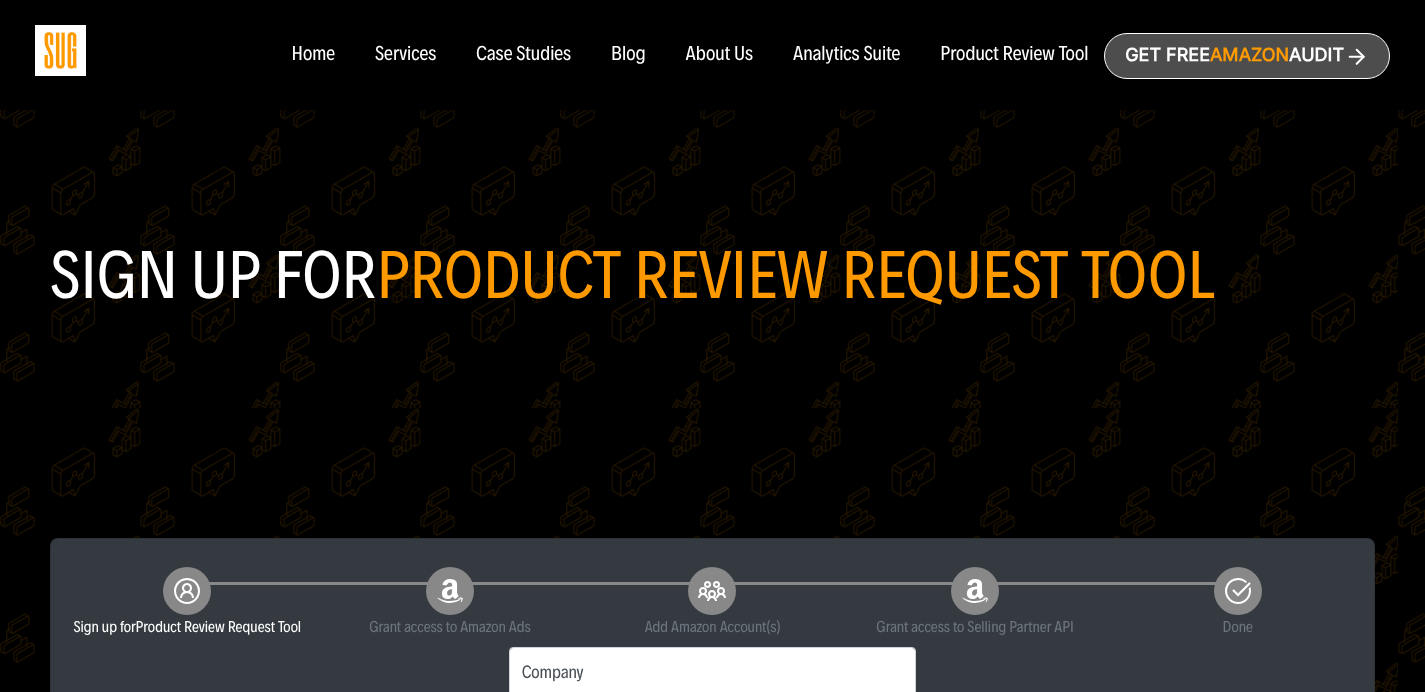 scroll, scrollTop: 0, scrollLeft: 0, axis: both 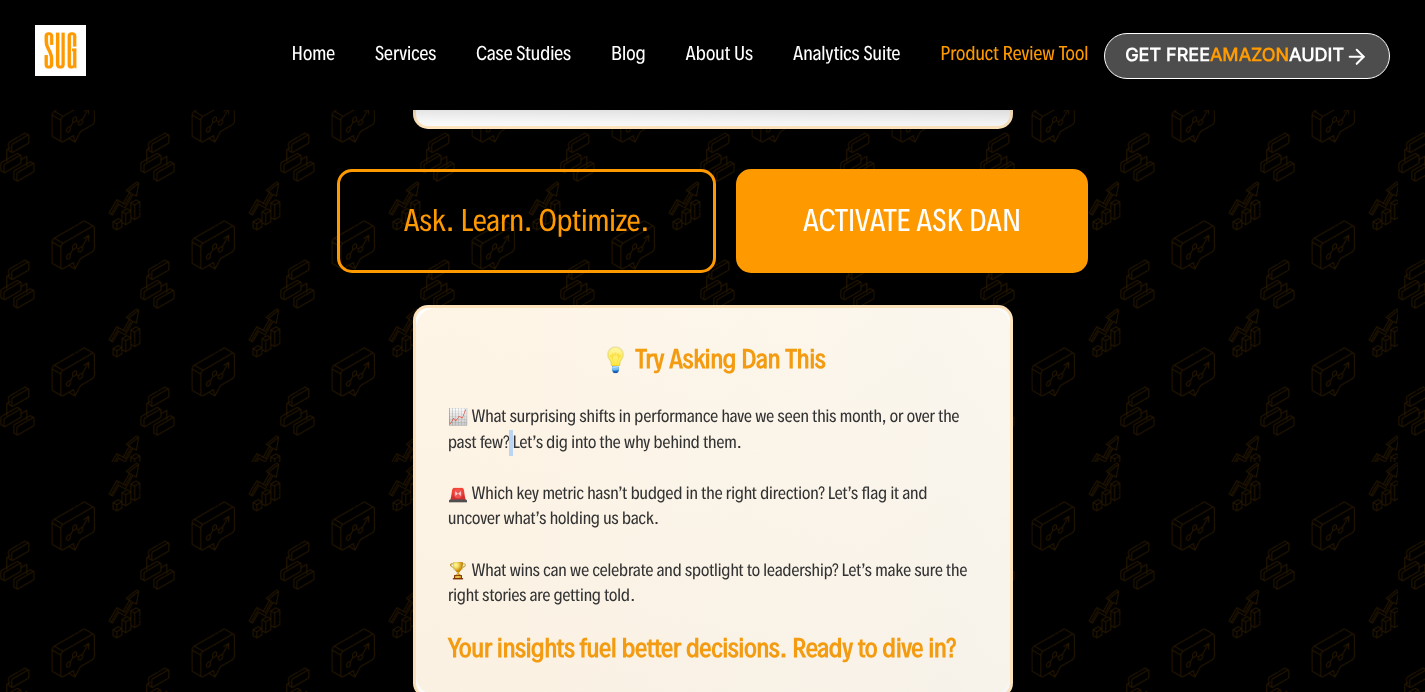 click on "📈 What surprising shifts in performance have we seen this month, or over the past few? Let’s dig into the why behind them." at bounding box center (713, 429) 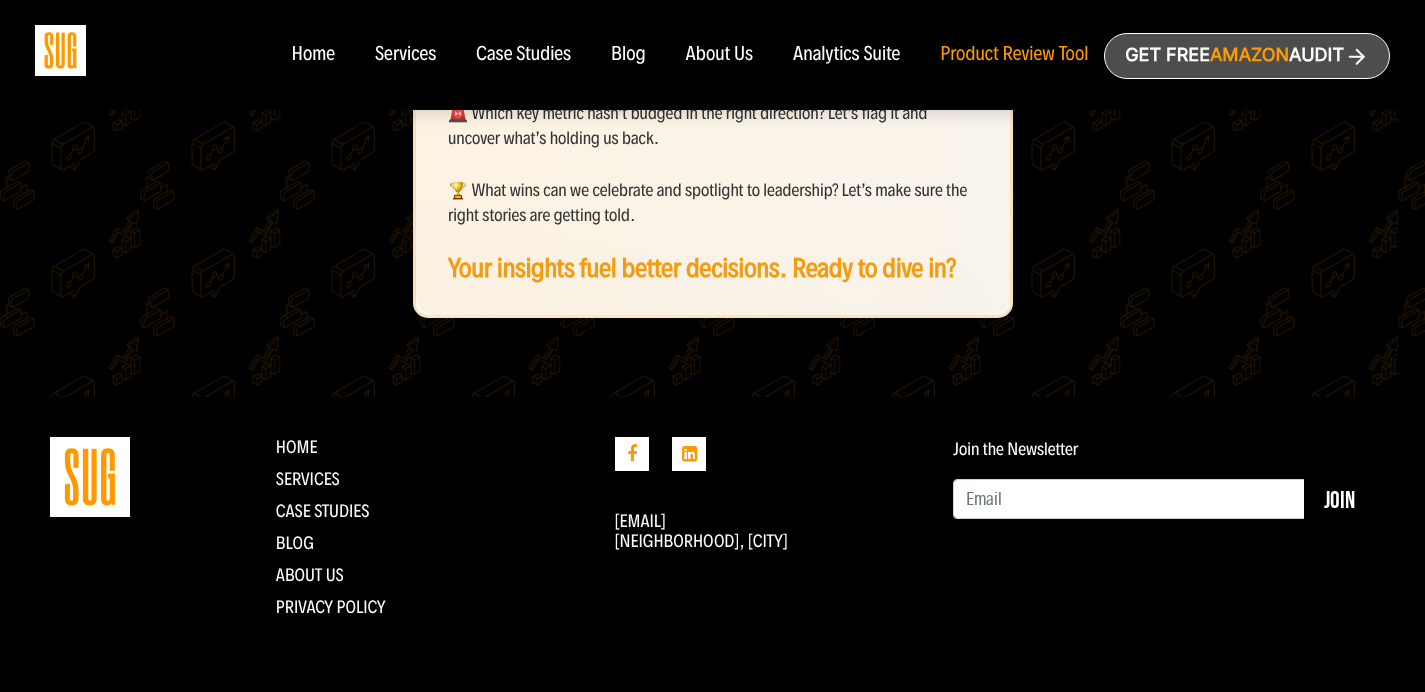 scroll, scrollTop: 1143, scrollLeft: 0, axis: vertical 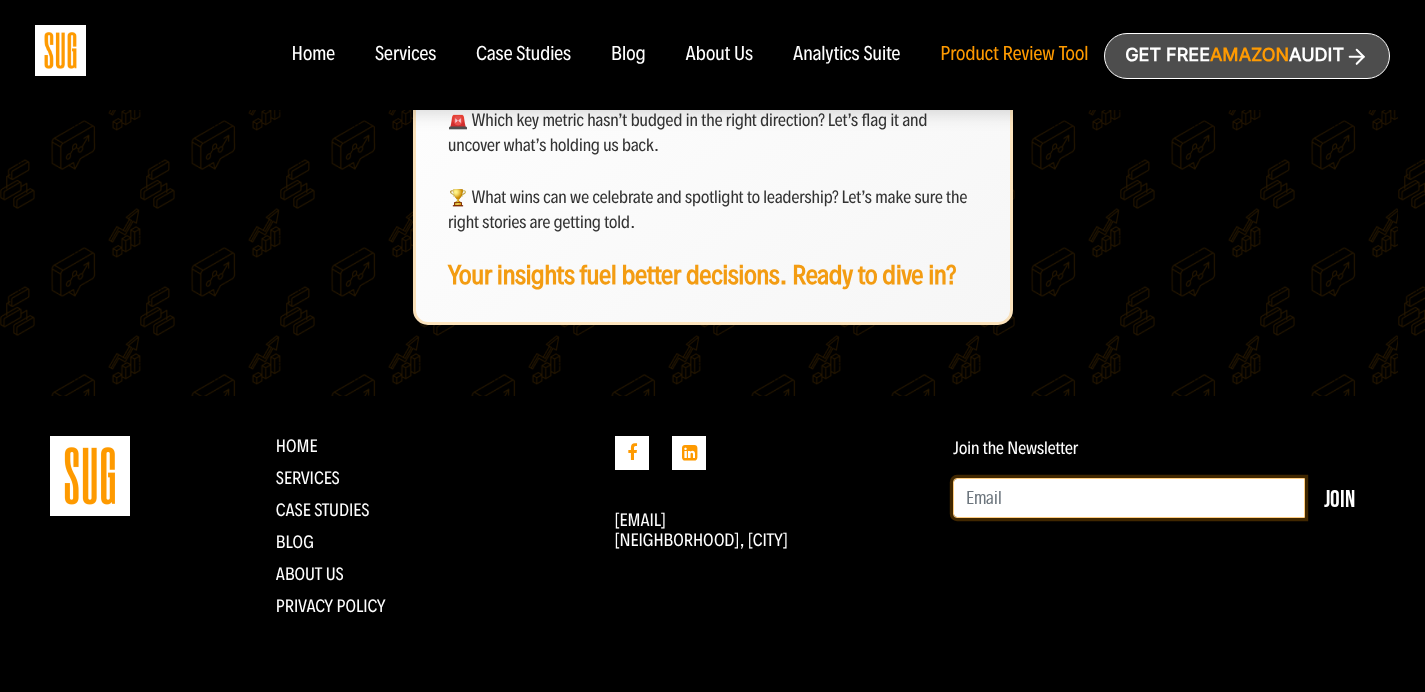 click at bounding box center (1129, 498) 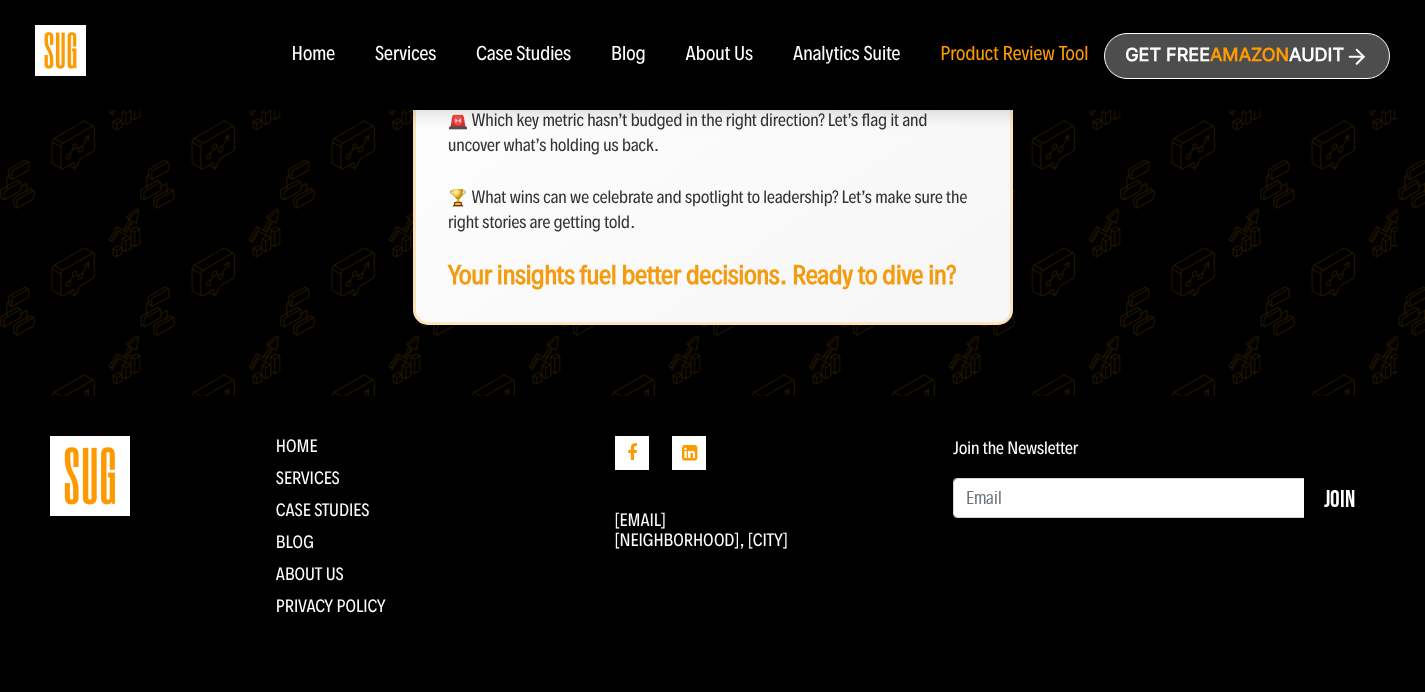 click on "Meet Ask Dan:   Your Amazon AI Growth Assistant
💡 Instantly Understand Your Data
No more decoding dashboards. Just ask what's working, what changed, and what to do next.
📈 Real Advice, Not Just Numbers
Clear suggestions — like shifting budgets or optimizing underperformers.
🧠 Powered by Straight Up Growth
Powered by the same playbook we use to scale top brands — every insight is rooted in real strategy.
🔍 Stay One Step Ahead
Constantly analyzing to spotlight wins and stop issues before they grow.
💬 Ask Follow-Up Questions
Skip the spreadsheets. Explore your performance like a conversation — whether you're diving into ACoS trends or budget shifts.
Ask. Learn. Optimize.
ACTIVATE ASK DAN
💡 Try Asking Dan This
📈 What surprising shifts in performance have we seen this month, or over the past few? Let’s dig into the why behind them." at bounding box center [712, -324] 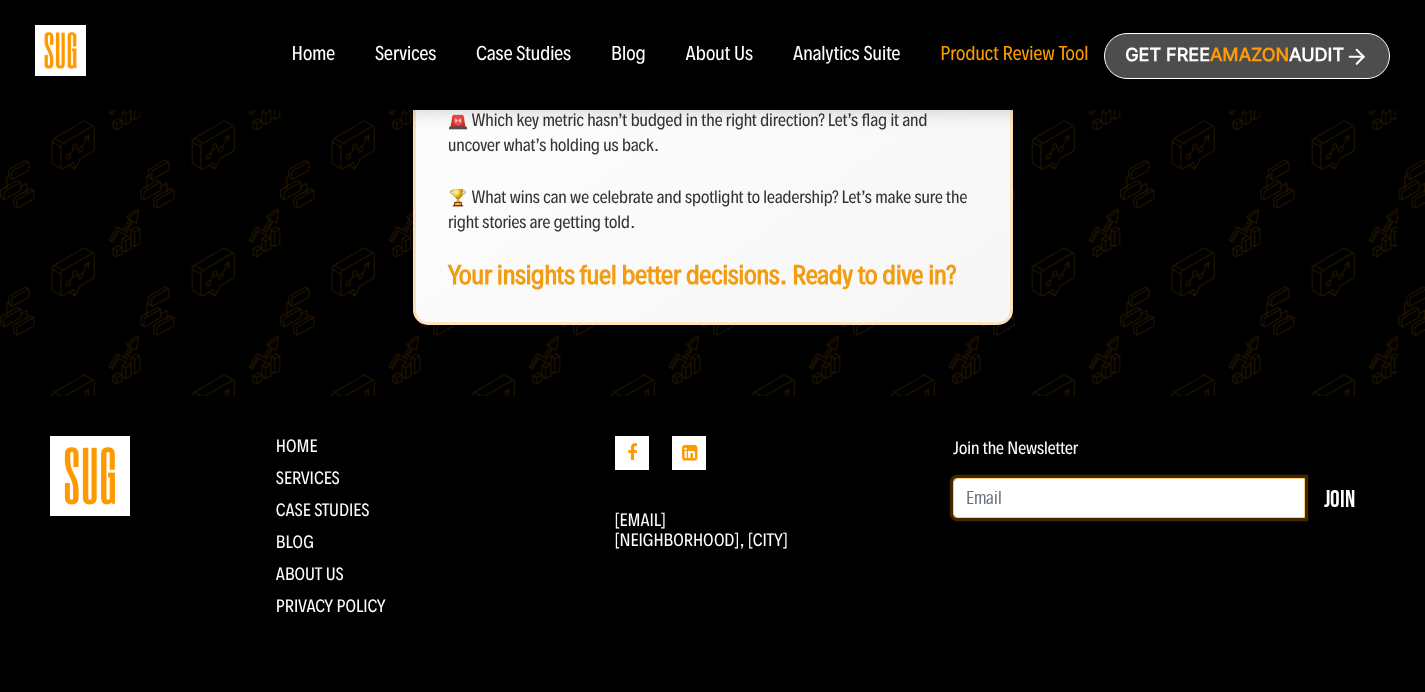click at bounding box center (1129, 498) 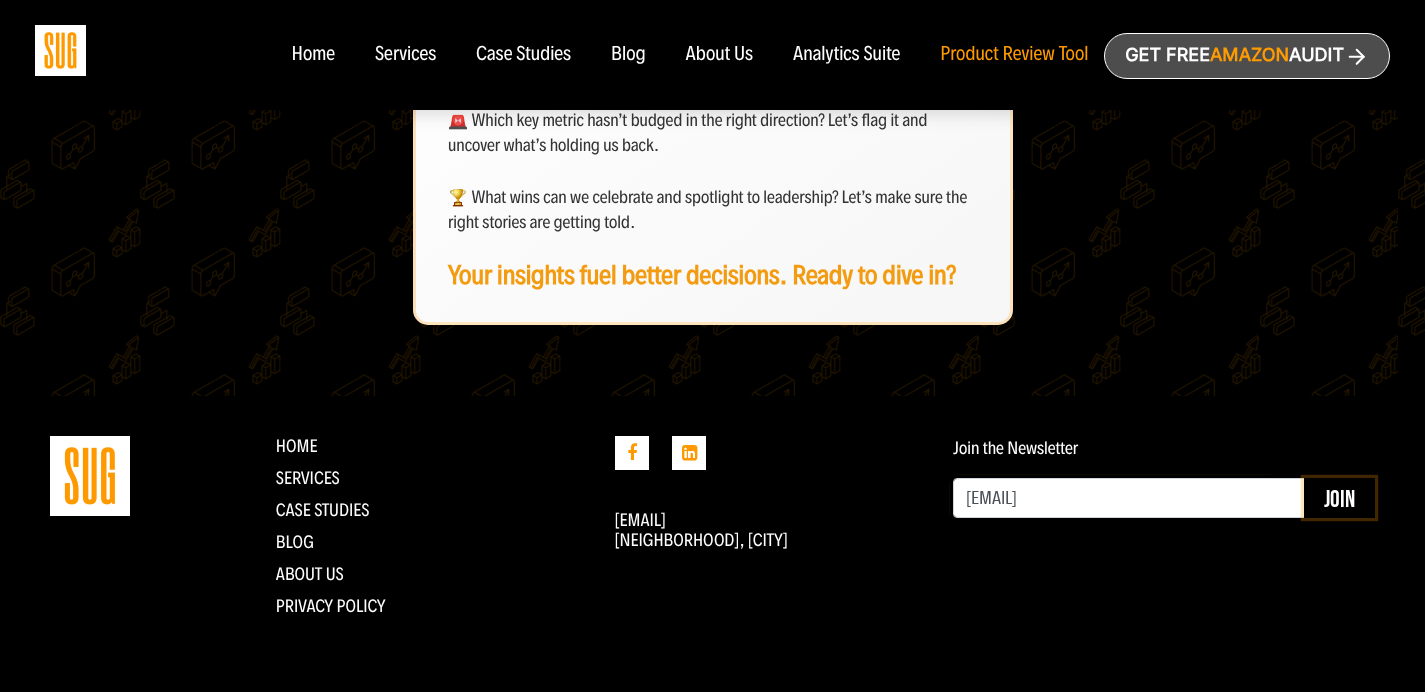 click on "Join" at bounding box center (1339, 498) 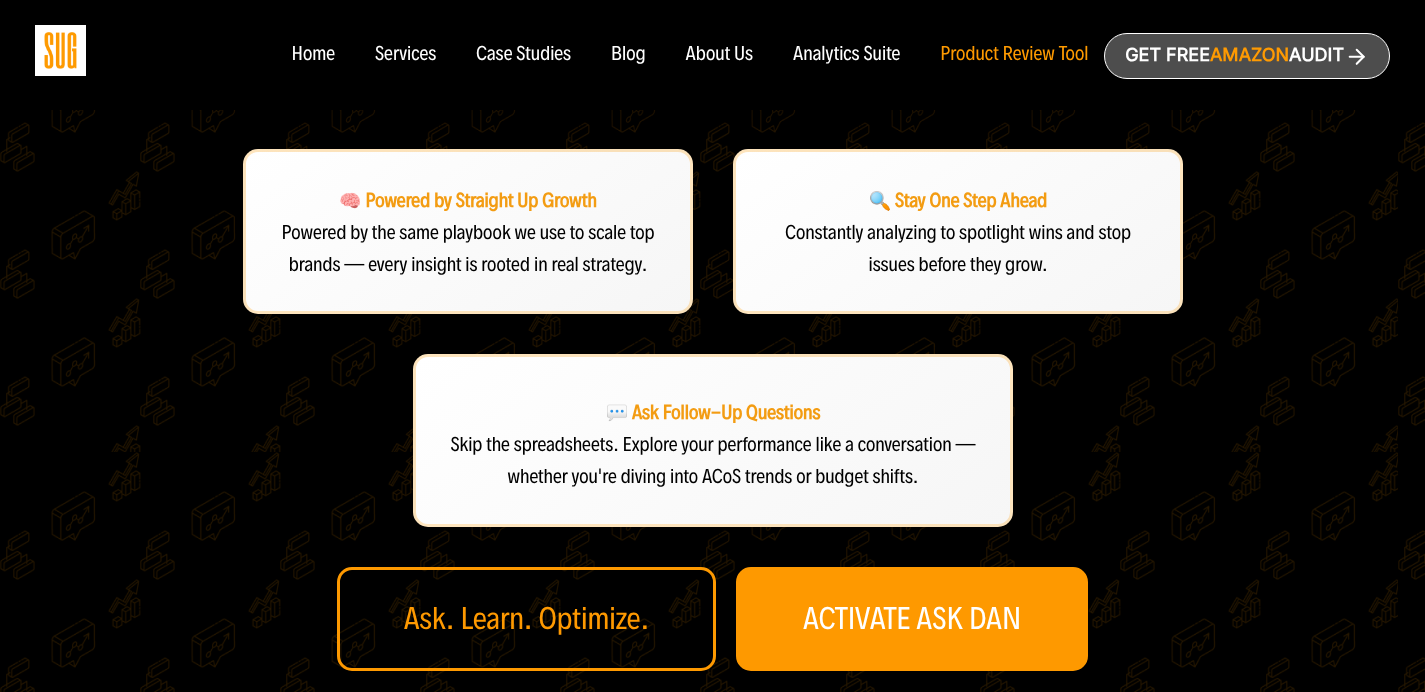 scroll, scrollTop: 0, scrollLeft: 0, axis: both 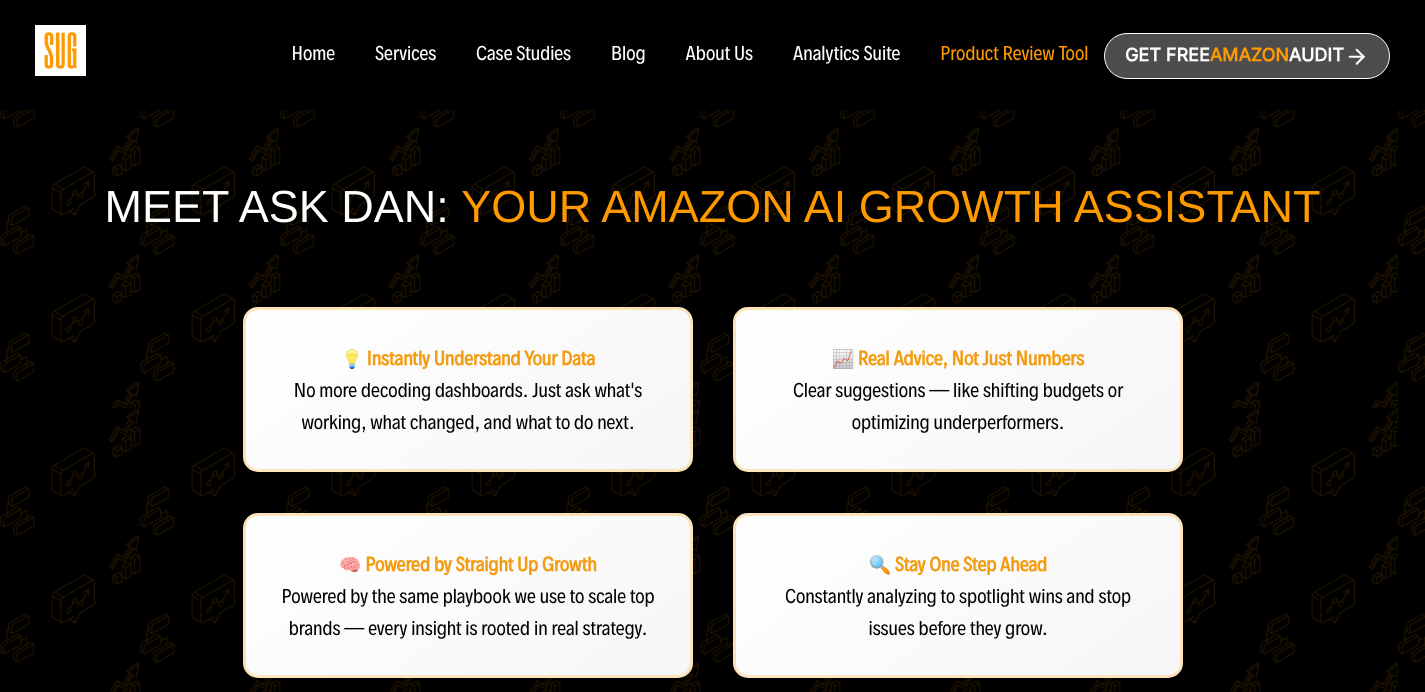 click at bounding box center (60, 50) 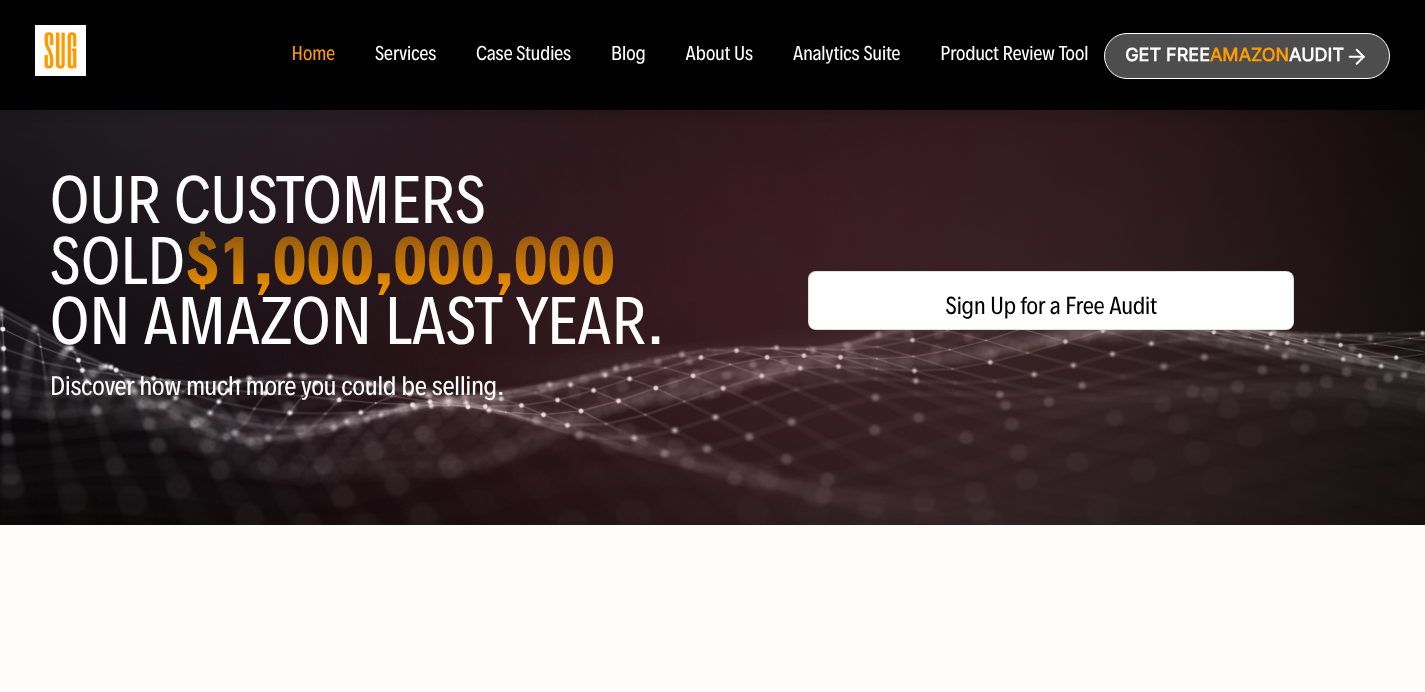 scroll, scrollTop: 0, scrollLeft: 0, axis: both 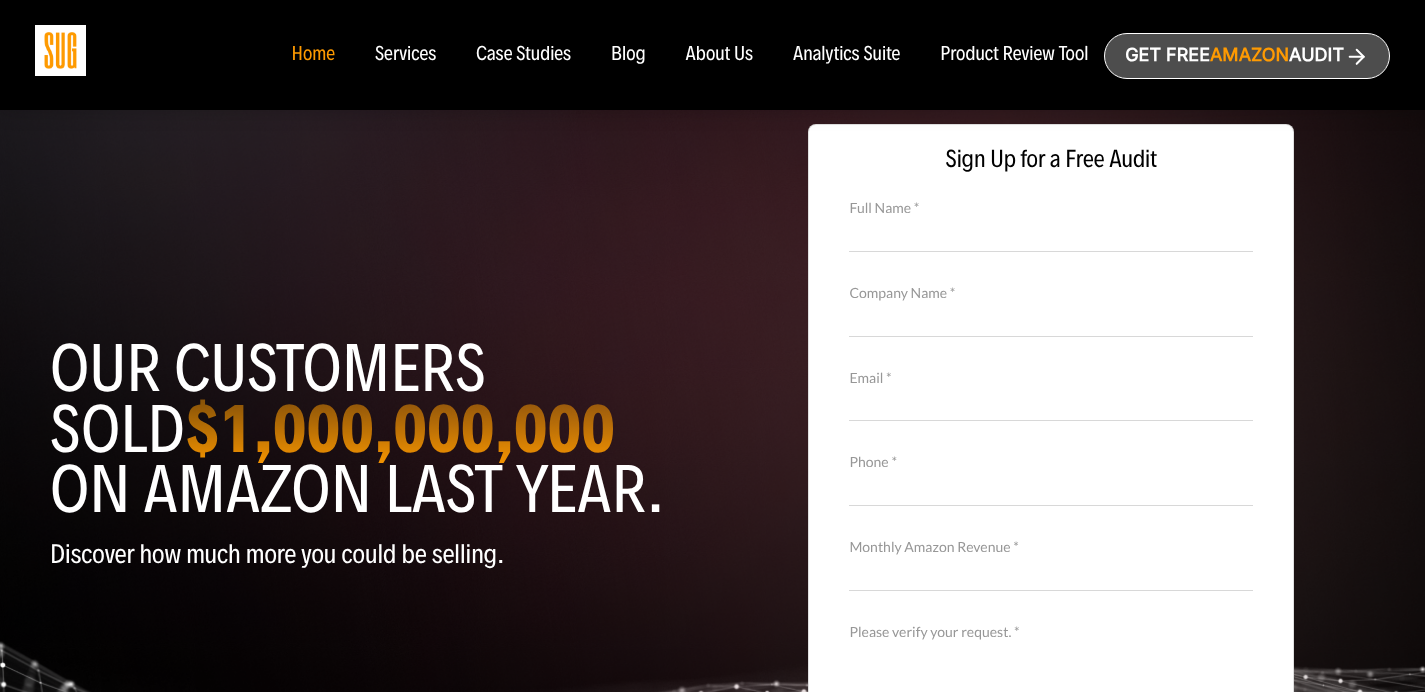 click on "Home" at bounding box center (312, 55) 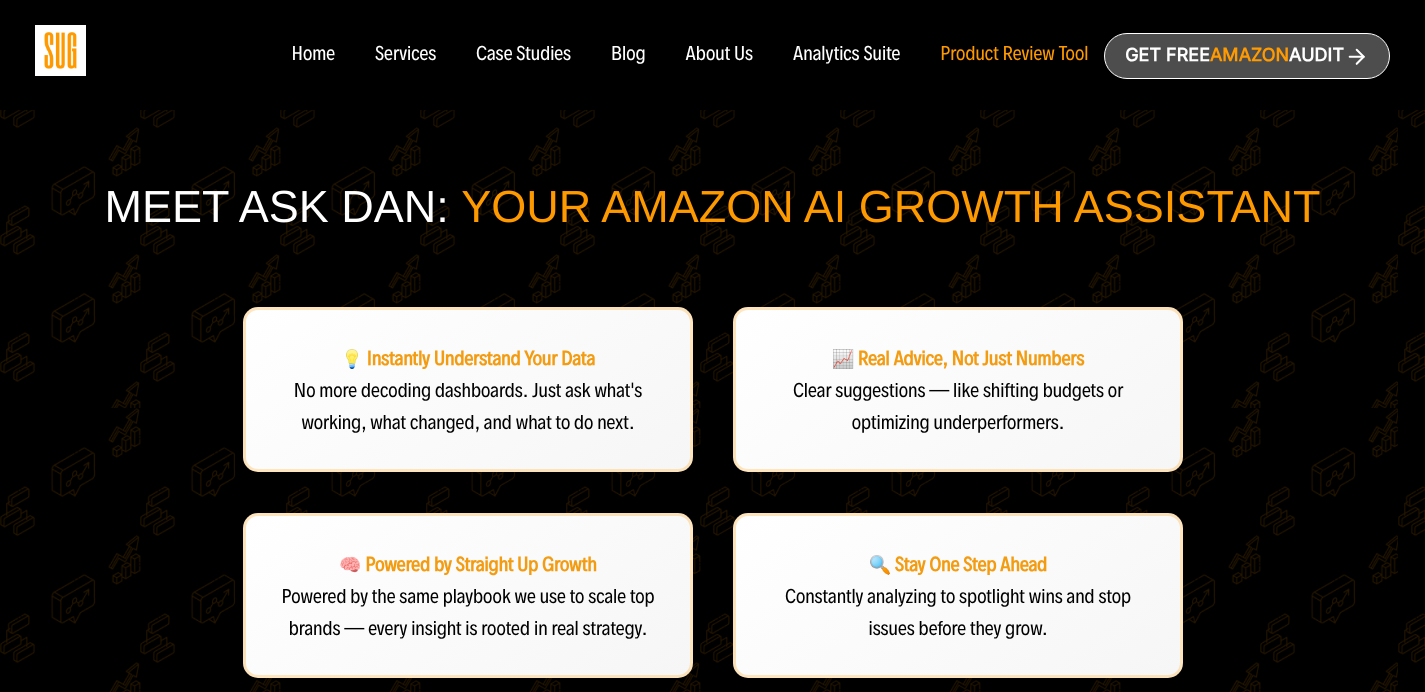 scroll, scrollTop: 0, scrollLeft: 0, axis: both 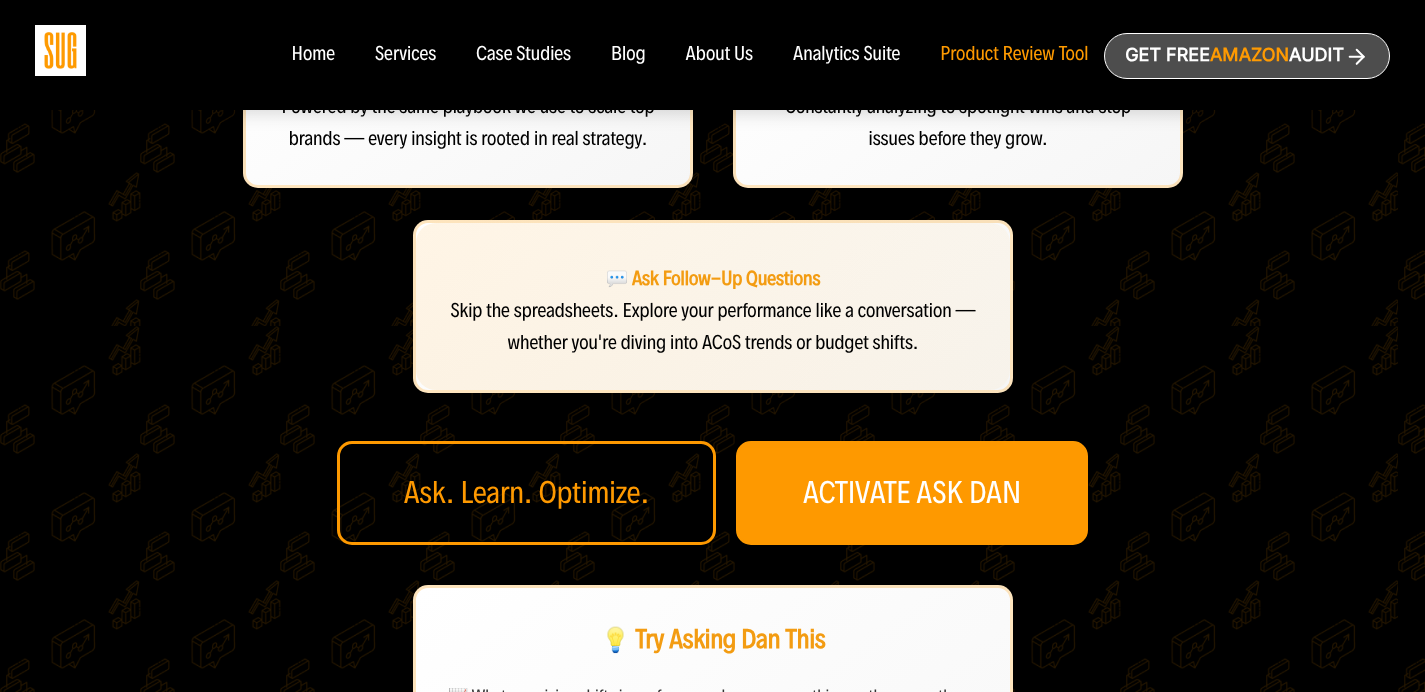 click on "Skip the spreadsheets. Explore your performance like a conversation — whether you're diving into ACoS trends or budget shifts." at bounding box center [713, 326] 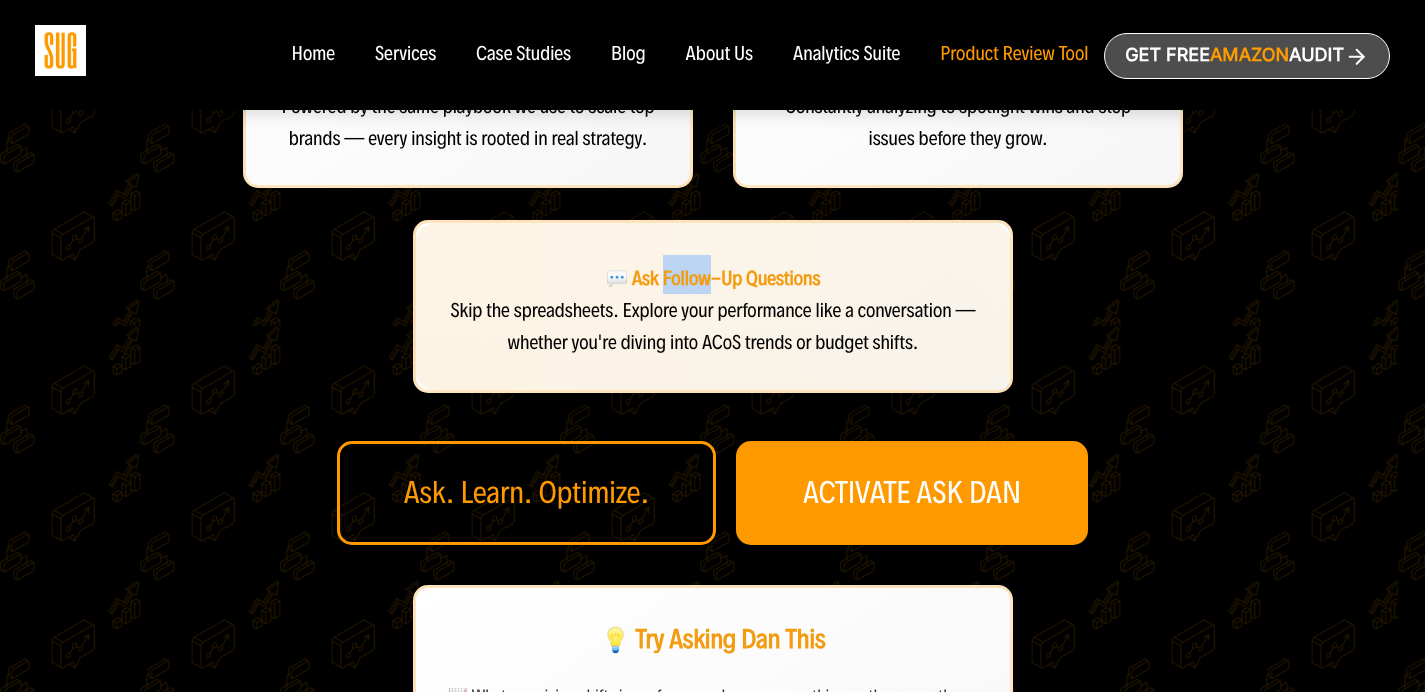 click on "💬 Ask Follow-Up Questions" at bounding box center (713, 274) 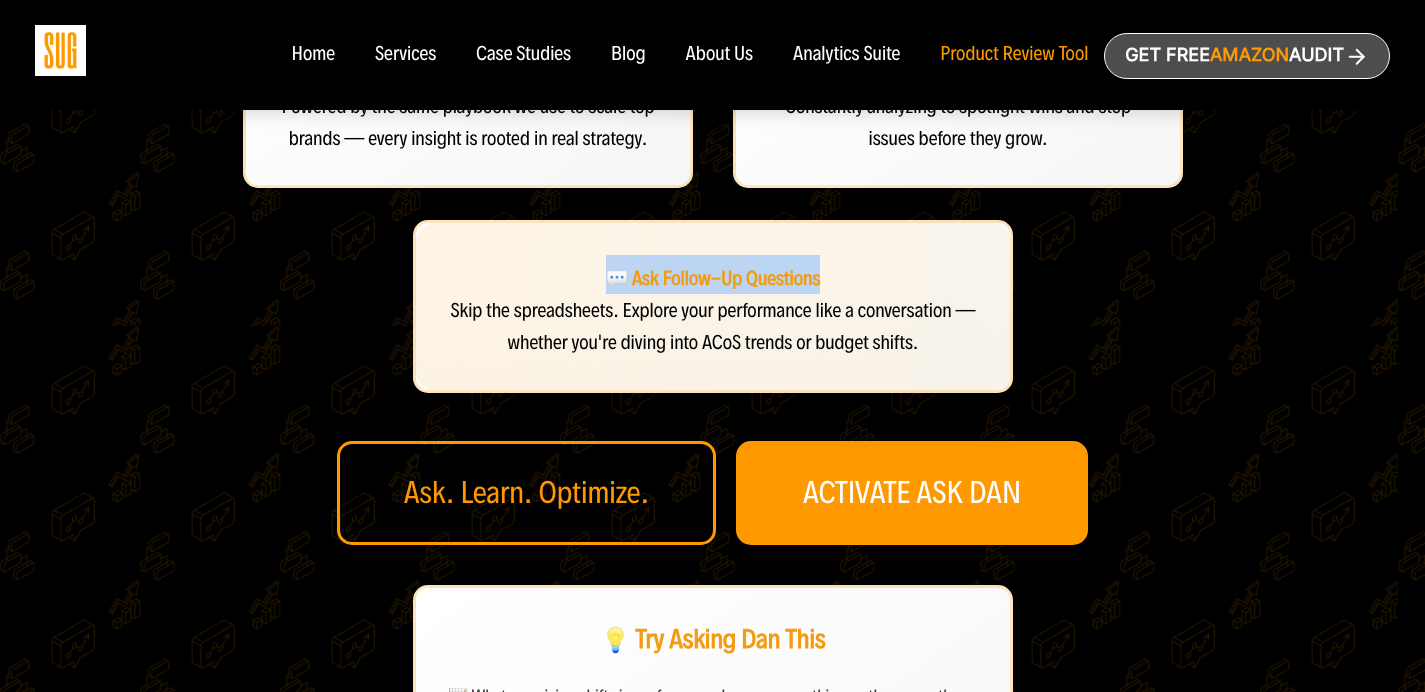 click on "💬 Ask Follow-Up Questions" at bounding box center (713, 274) 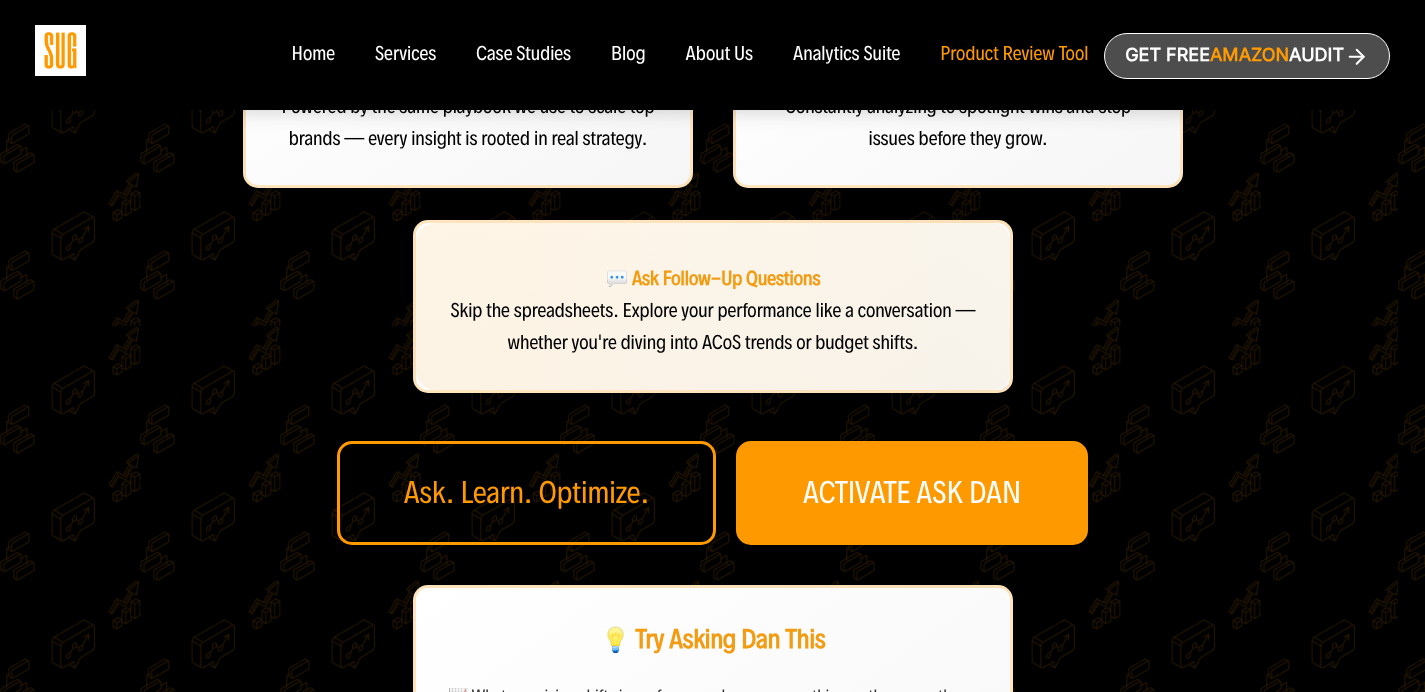 click on "Skip the spreadsheets. Explore your performance like a conversation — whether you're diving into ACoS trends or budget shifts." at bounding box center (712, 327) 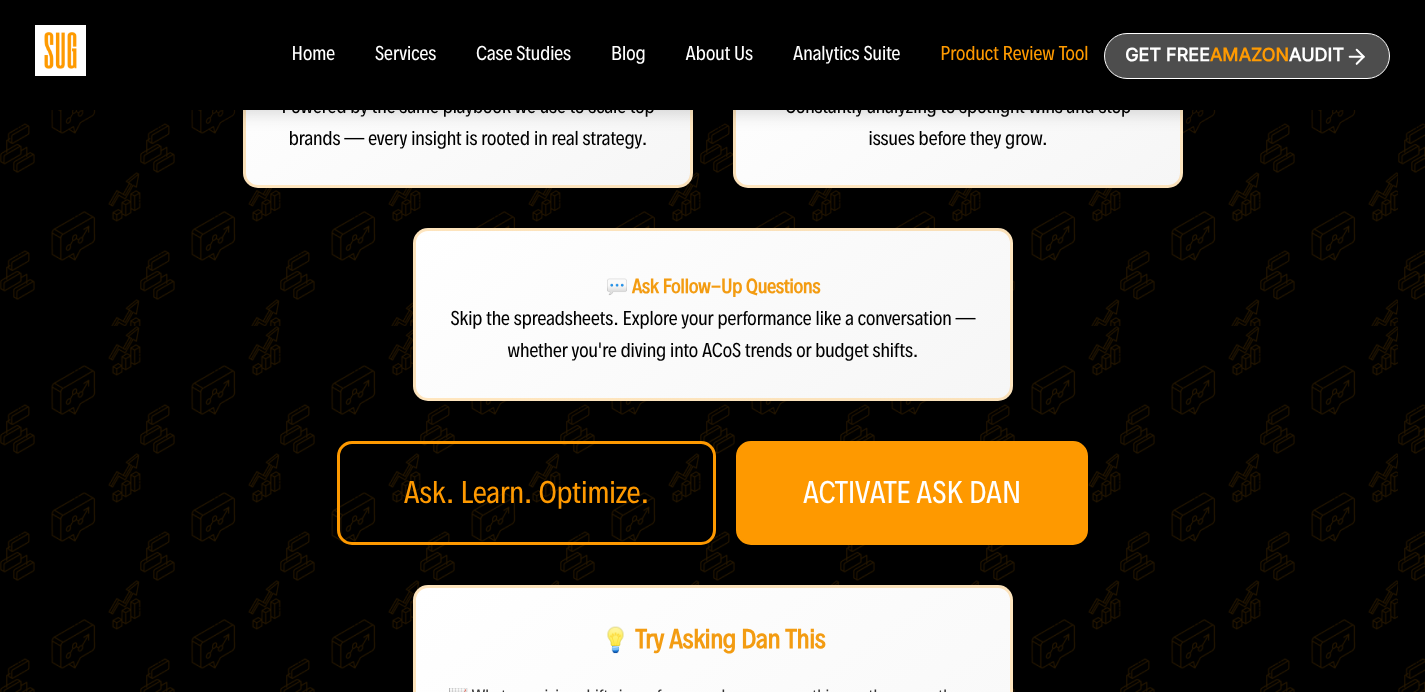click on "Ask. Learn. Optimize." at bounding box center (526, 493) 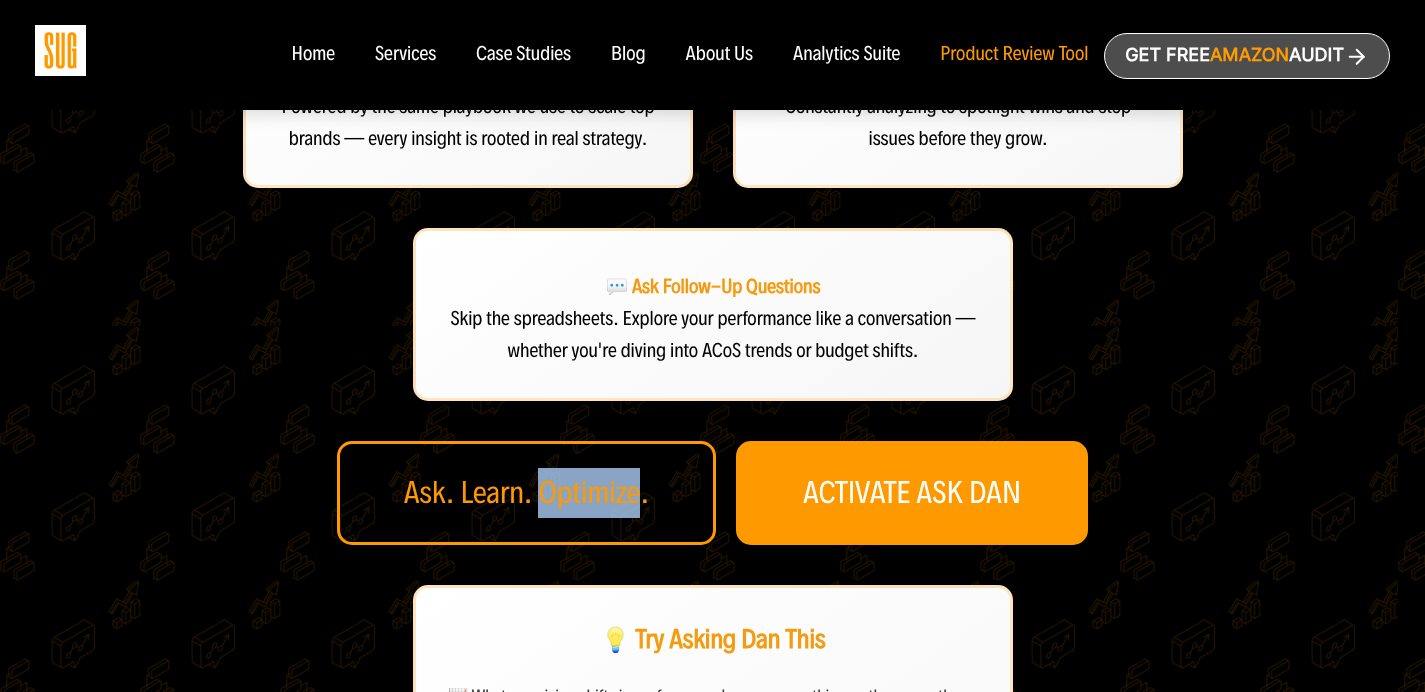 click on "Ask. Learn. Optimize." at bounding box center (526, 493) 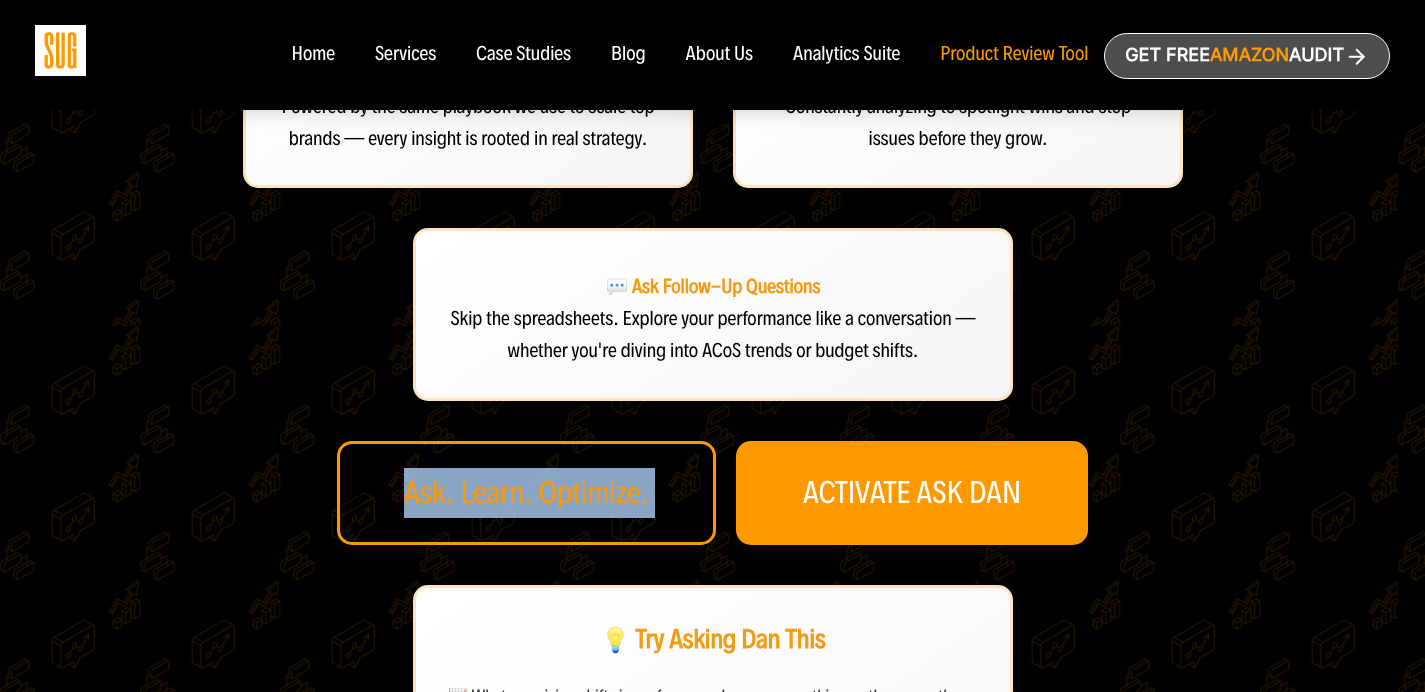 click on "Ask. Learn. Optimize." at bounding box center [526, 493] 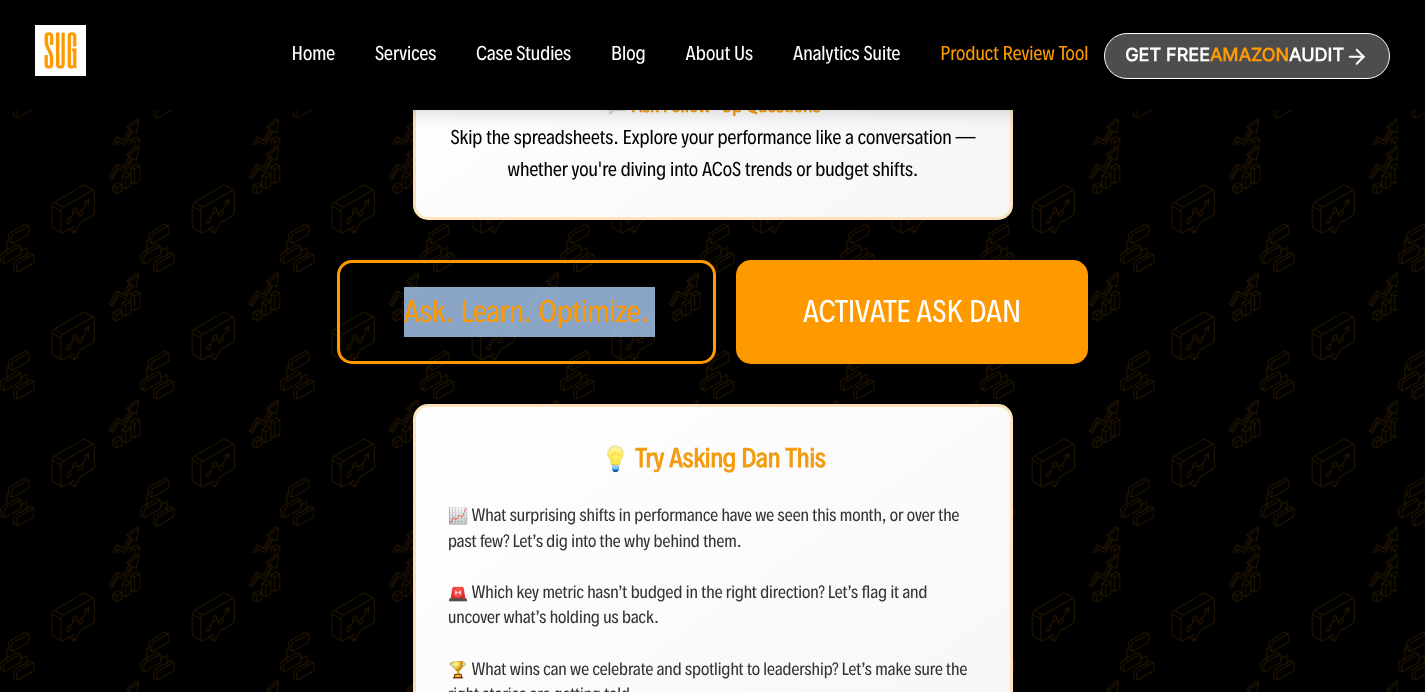 scroll, scrollTop: 642, scrollLeft: 0, axis: vertical 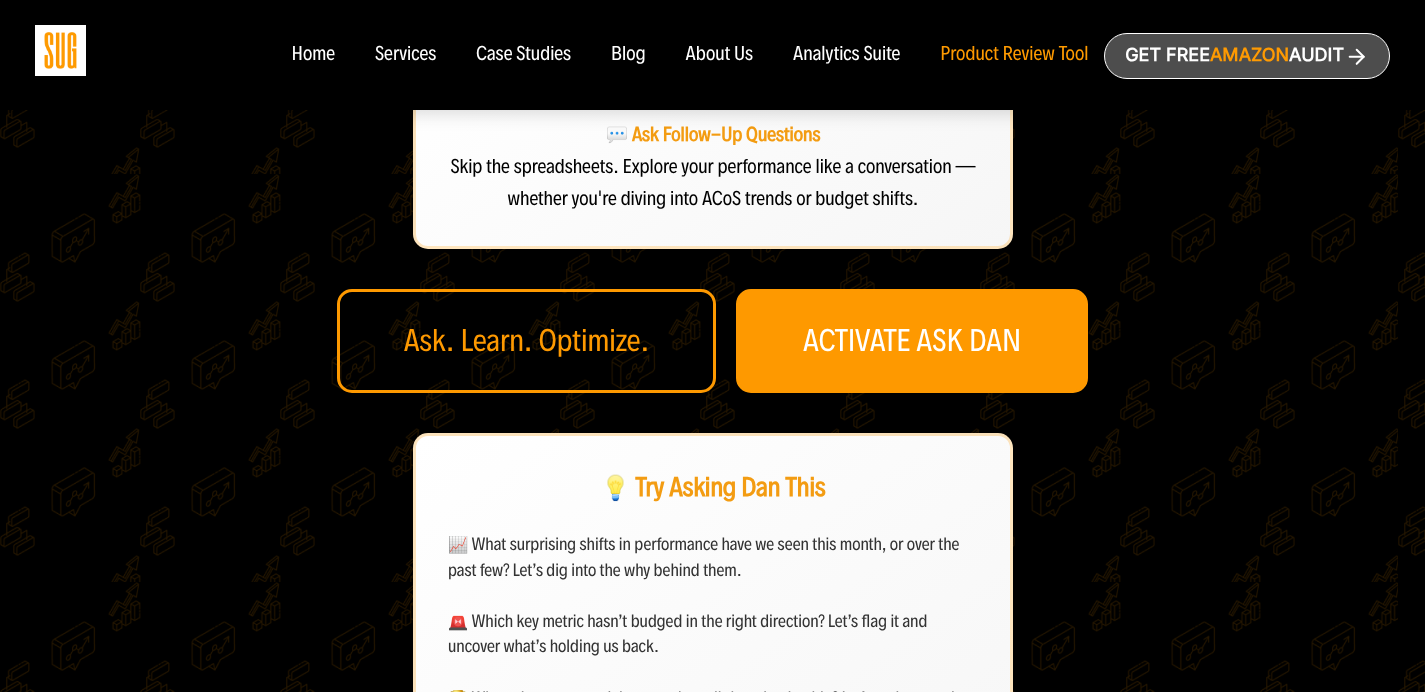 click on "💡 Instantly Understand Your Data
No more decoding dashboards. Just ask what's working, what changed, and what to do next.
📈 Real Advice, Not Just Numbers
Clear suggestions — like shifting budgets or optimizing underperformers.
🧠 Powered by Straight Up Growth
Powered by the same playbook we use to scale top brands — every insight is rooted in real strategy.
🔍 Stay One Step Ahead
Constantly analyzing to spotlight wins and stop issues before they grow.
💬 Ask Follow-Up Questions
Skip the spreadsheets. Explore your performance like a conversation — whether you're diving into ACoS trends or budget shifts.
Ask. Learn. Optimize.
ACTIVATE ASK DAN
💡 Try Asking Dan This
📈 What surprising shifts in performance have we seen this month, or over the past few? Let’s dig into the why behind them.
🚨 Which key metric hasn’t budged in the right direction? Let’s flag it and uncover what’s holding us back." at bounding box center (713, 245) 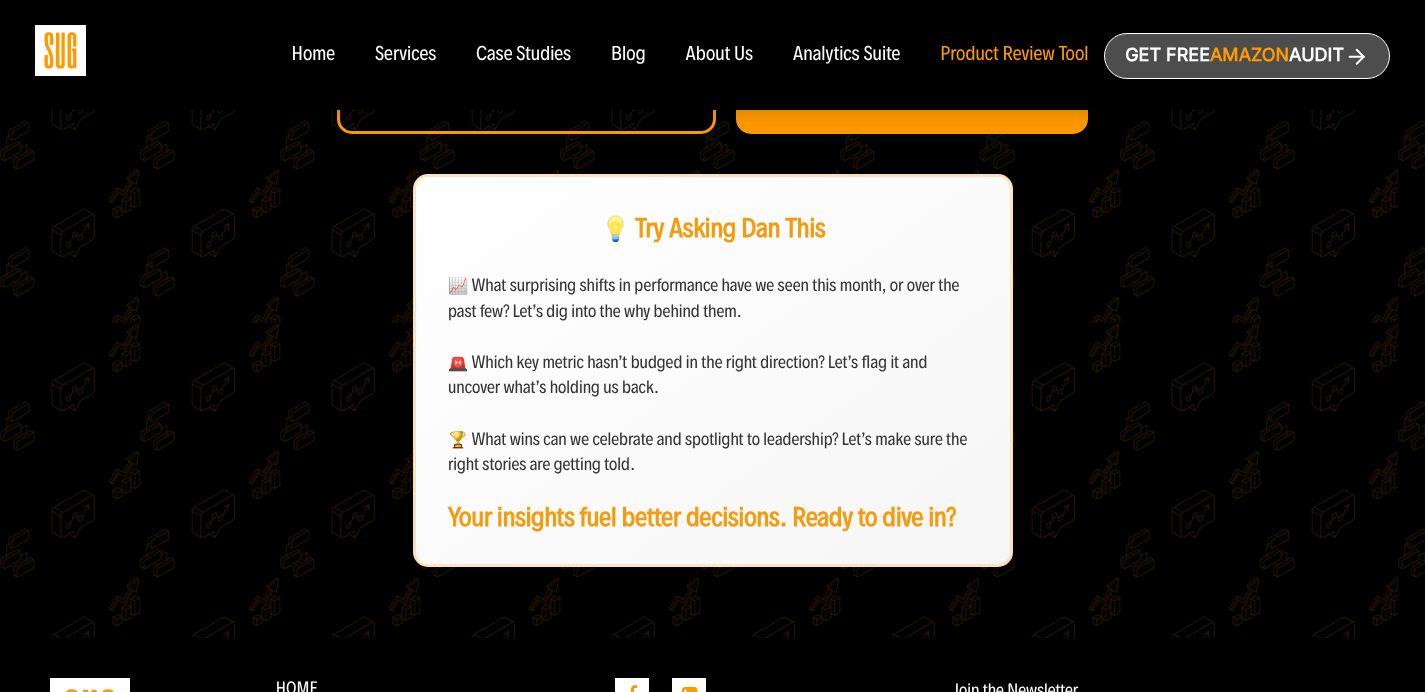 scroll, scrollTop: 900, scrollLeft: 0, axis: vertical 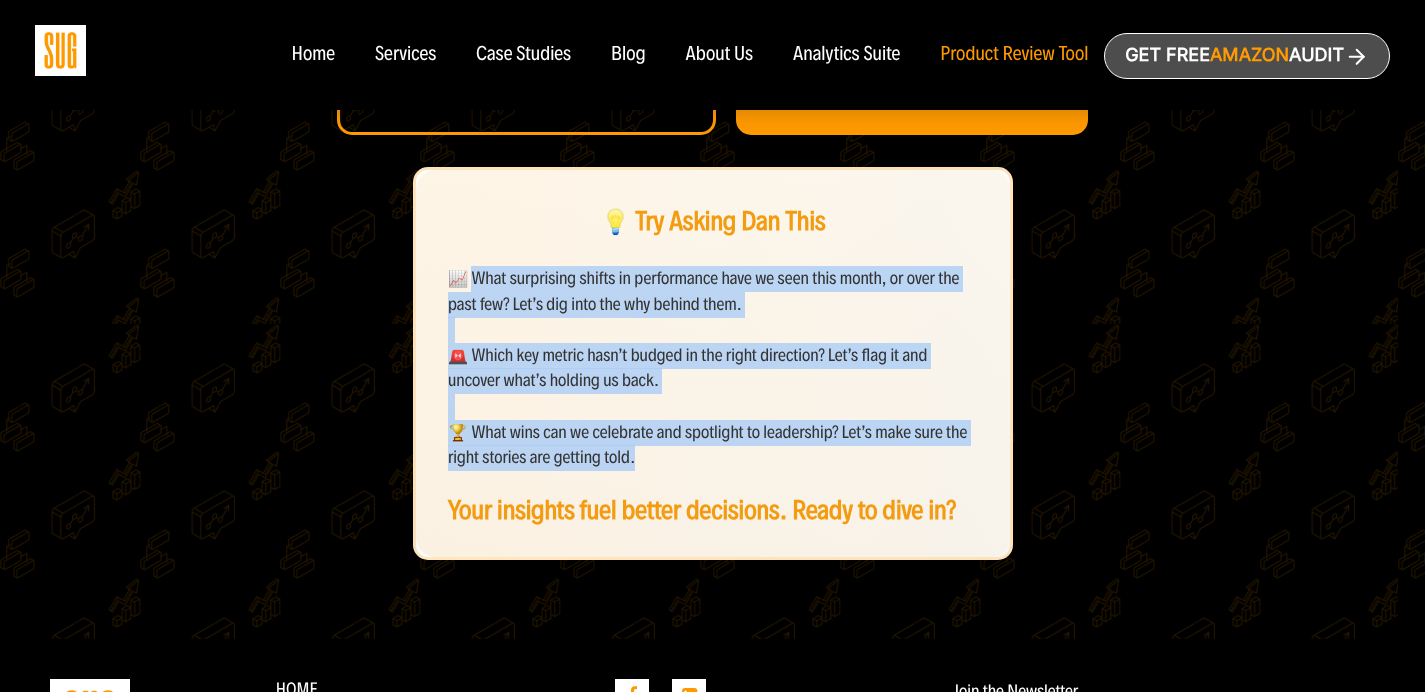 drag, startPoint x: 467, startPoint y: 270, endPoint x: 696, endPoint y: 453, distance: 293.13818 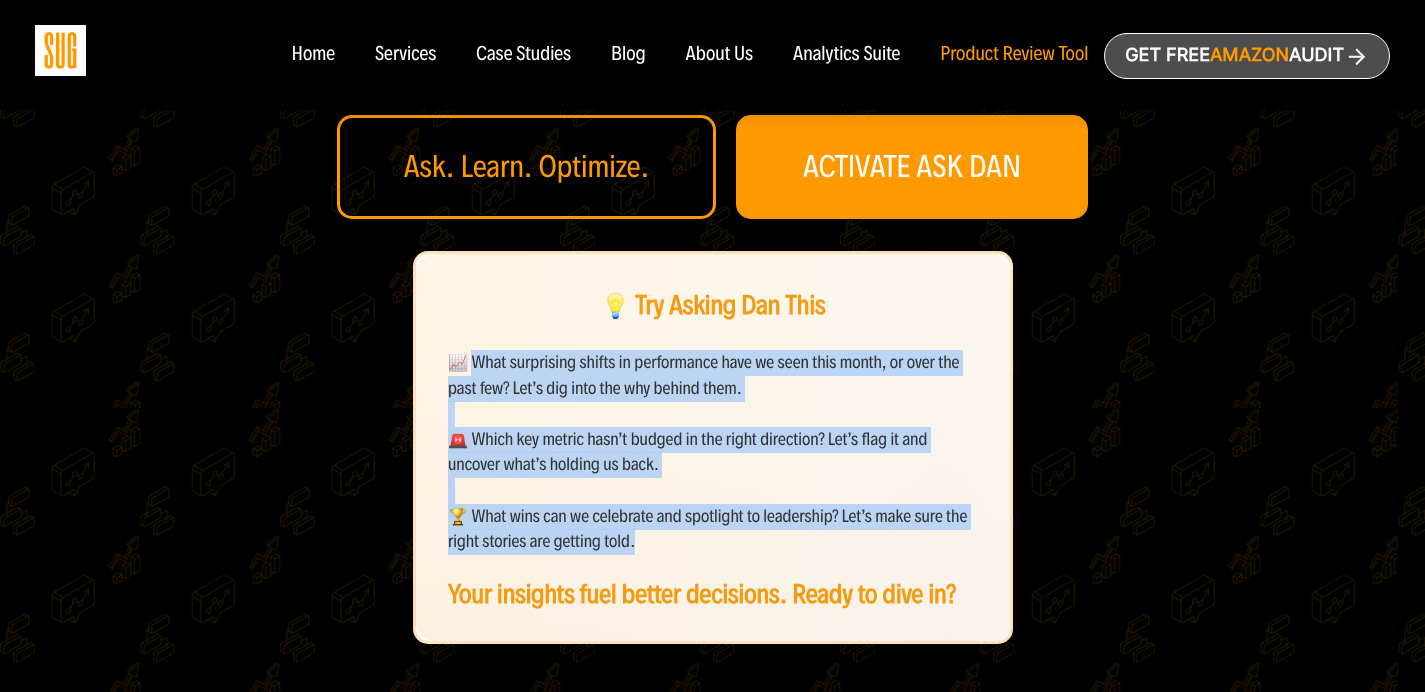 scroll, scrollTop: 0, scrollLeft: 0, axis: both 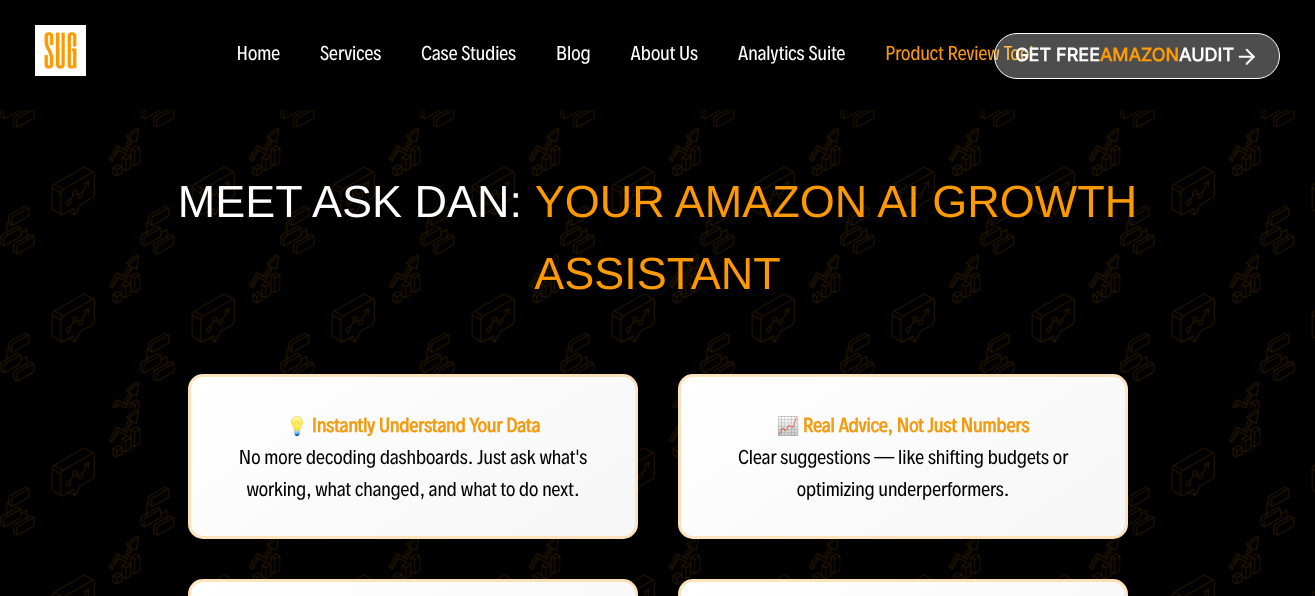 click on "Meet Ask Dan:   Your Amazon AI Growth Assistant
💡 Instantly Understand Your Data
No more decoding dashboards. Just ask what's working, what changed, and what to do next.
📈 Real Advice, Not Just Numbers
Clear suggestions — like shifting budgets or optimizing underperformers.
🧠 Powered by Straight Up Growth
Powered by the same playbook we use to scale top brands — every insight is rooted in real strategy.
🔍 Stay One Step Ahead
Constantly analyzing to spotlight wins and stop issues before they grow.
💬 Ask Follow-Up Questions
Skip the spreadsheets. Explore your performance like a conversation — whether you're diving into ACoS trends or budget shifts.
Ask. Learn. Optimize.
ACTIVATE ASK DAN
💡 Try Asking Dan This
📈 What surprising shifts in performance have we seen this month, or over the past few? Let’s dig into the why behind them." at bounding box center (657, 850) 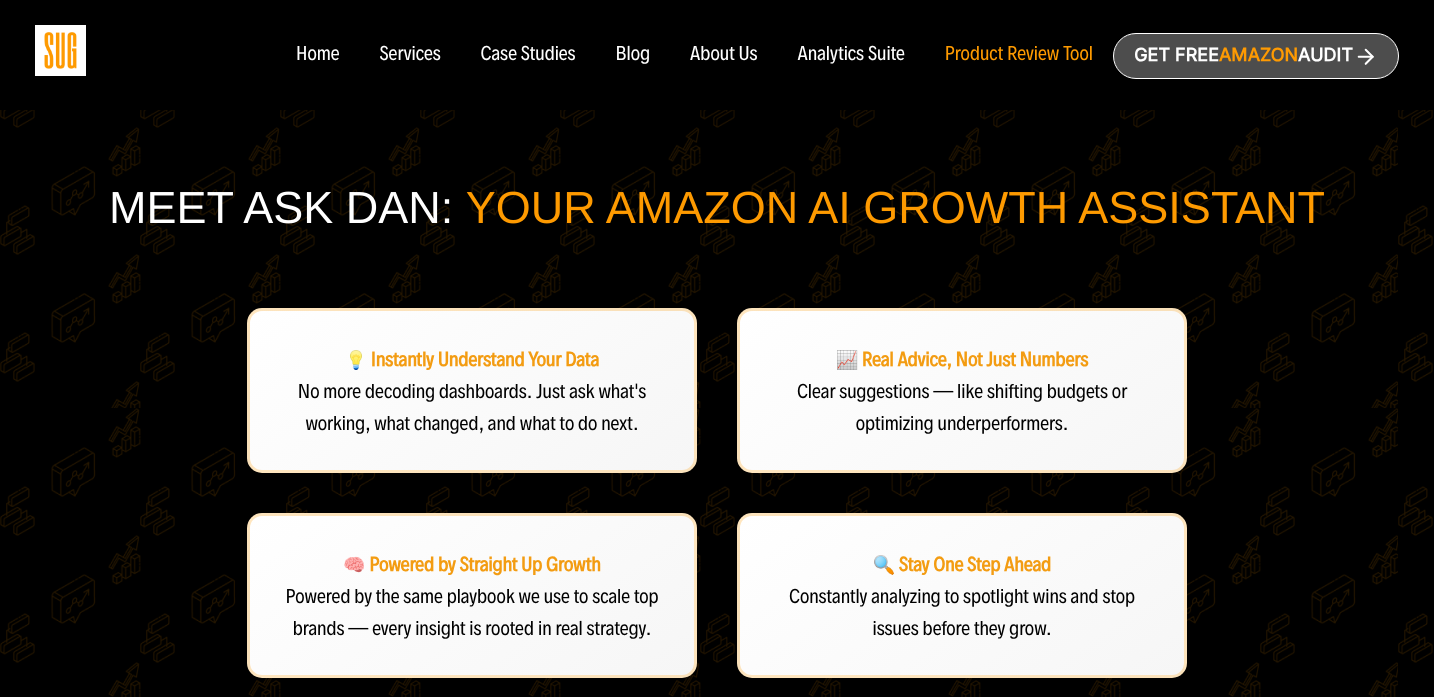scroll, scrollTop: 0, scrollLeft: 0, axis: both 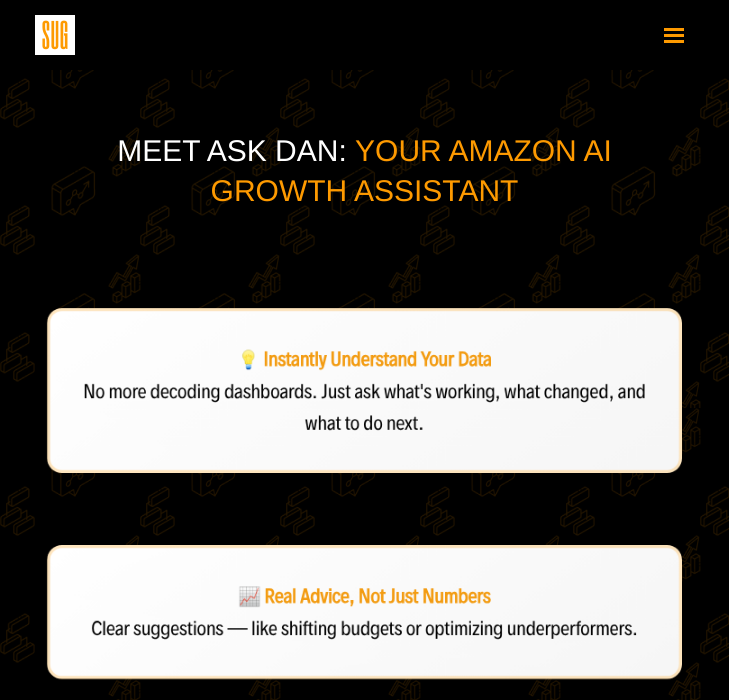 click at bounding box center (674, 34) 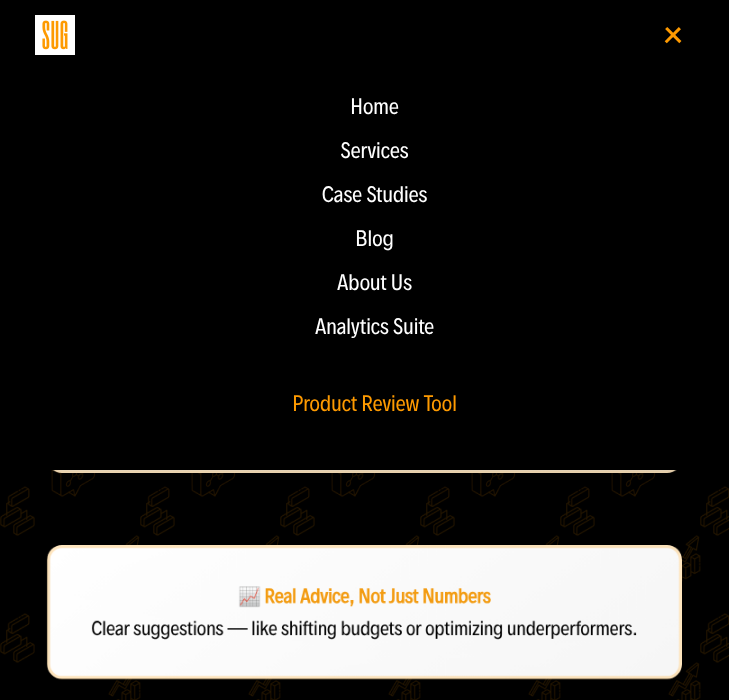 click on "Home
Services
Case Studies" at bounding box center (364, 255) 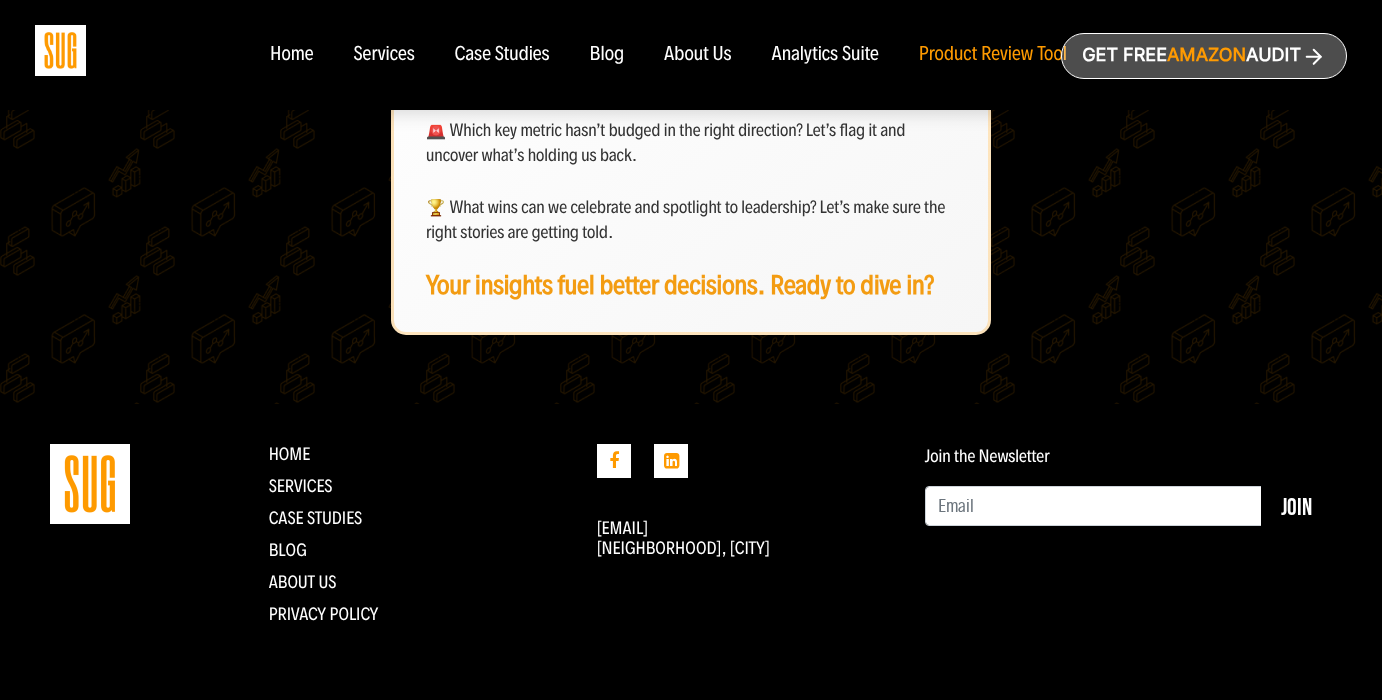 scroll, scrollTop: 1202, scrollLeft: 0, axis: vertical 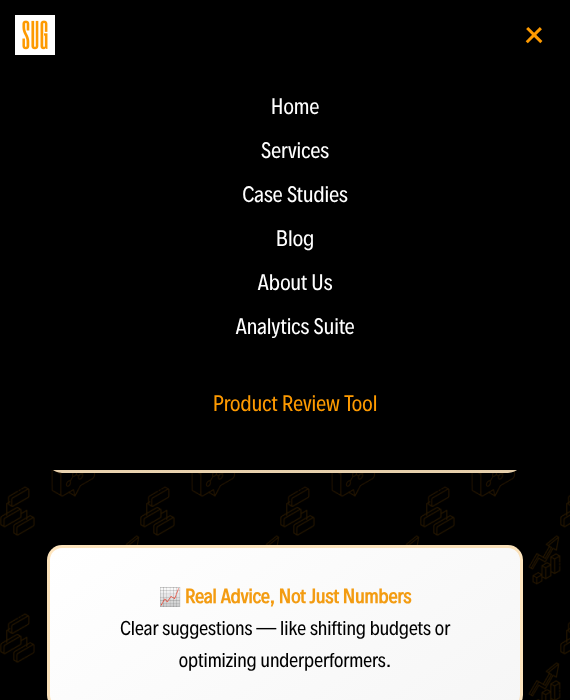 click on "💡 Instantly Understand Your Data
No more decoding dashboards. Just ask what's working, what changed, and what to do next.
📈 Real Advice, Not Just Numbers
Clear suggestions — like shifting budgets or optimizing underperformers.
🧠 Powered by Straight Up Growth
Powered by the same playbook we use to scale top brands — every insight is rooted in real strategy.
🔍 Stay One Step Ahead
Constantly analyzing to spotlight wins and stop issues before they grow.
💬 Ask Follow-Up Questions
Skip the spreadsheets. Explore your performance like a conversation — whether you're diving into ACoS trends or budget shifts.
Ask. Learn. Optimize.
ACTIVATE ASK DAN
💡 Try Asking Dan This
📈 What surprising shifts in performance have we seen this month, or over the past few? Let’s dig into the why behind them.
🚨 Which key metric hasn’t budged in the right direction? Let’s flag it and uncover what’s holding us back." at bounding box center (285, 1324) 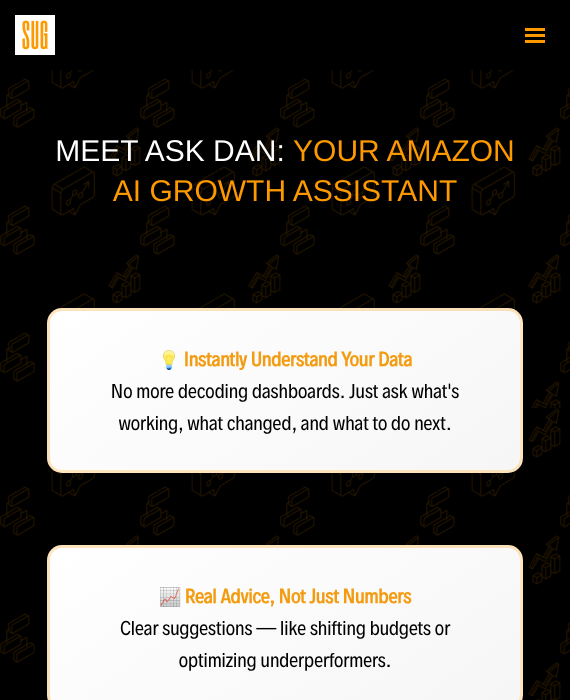 click at bounding box center (535, 34) 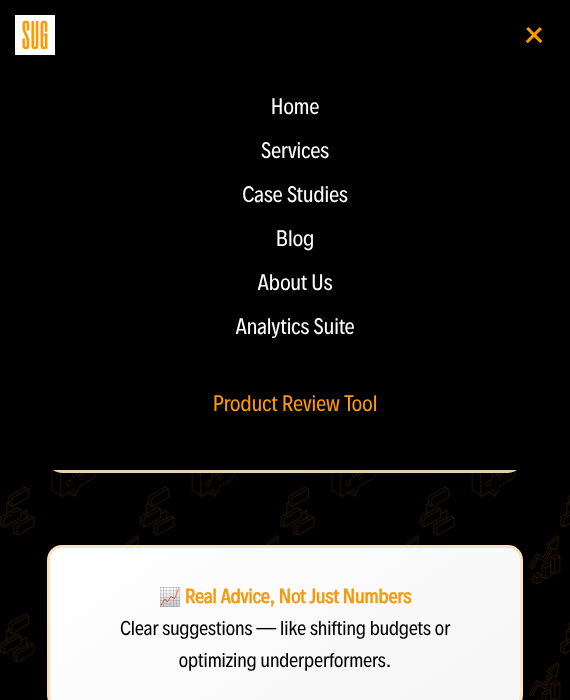 click at bounding box center [535, 34] 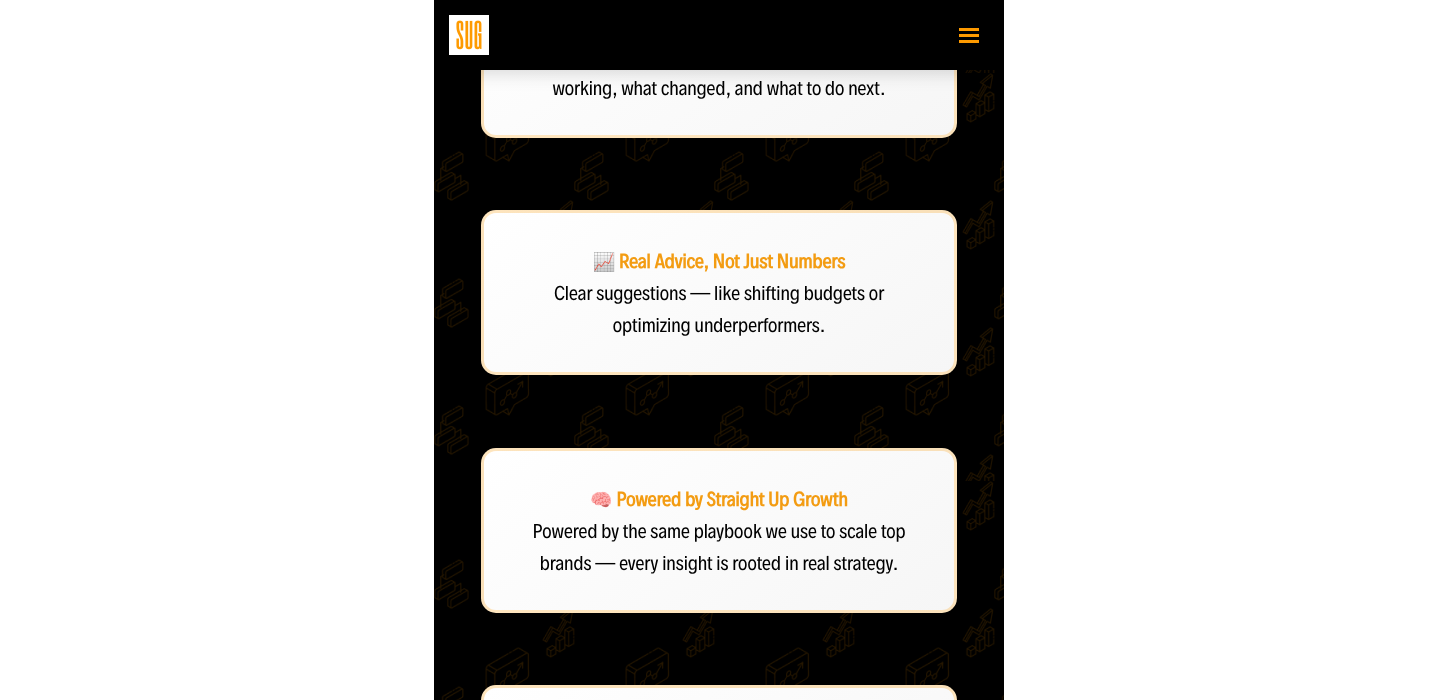 scroll, scrollTop: 0, scrollLeft: 0, axis: both 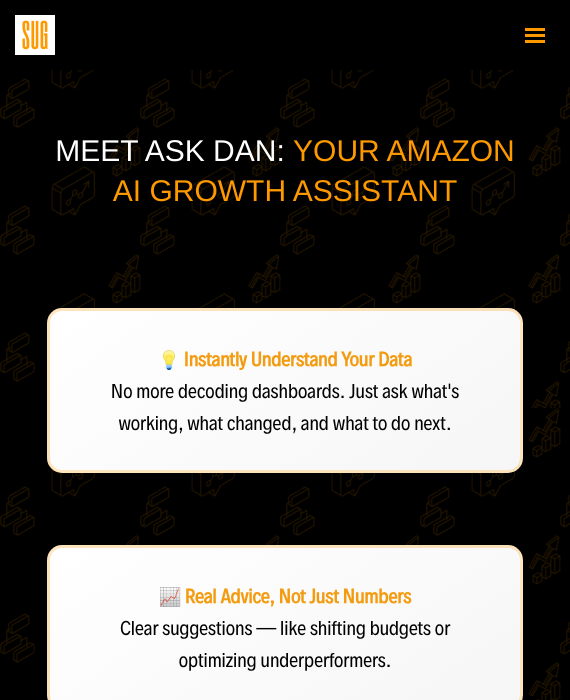 click at bounding box center (535, 35) 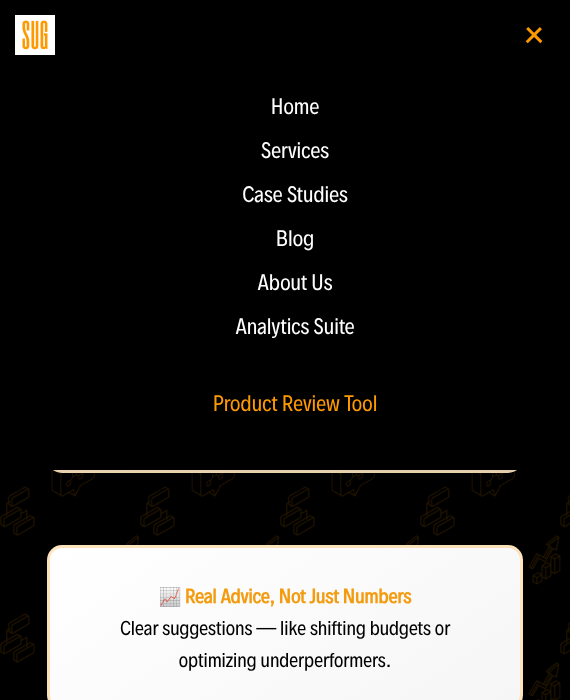 click at bounding box center (537, 35) 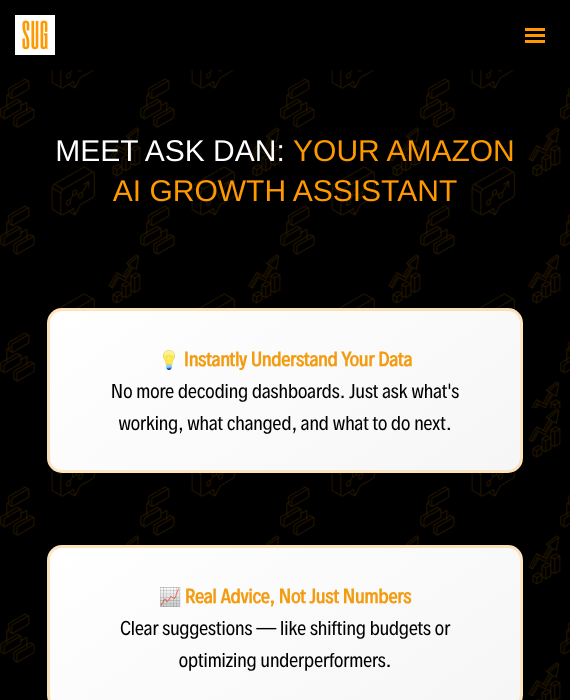 type 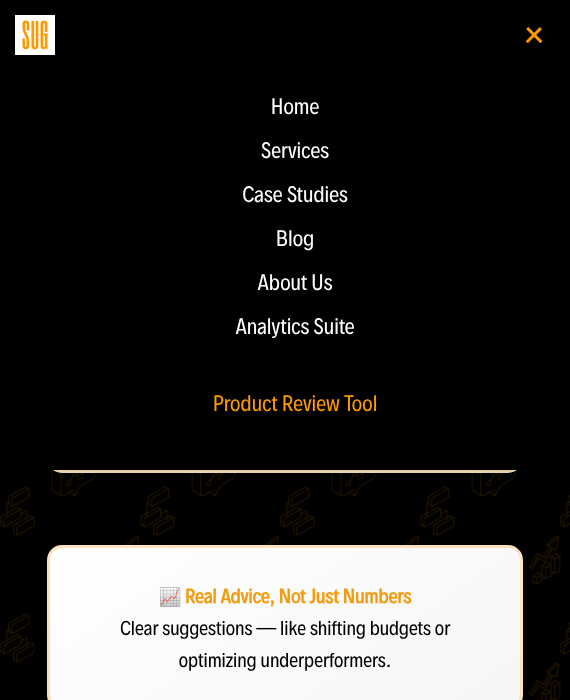 click at bounding box center (534, 35) 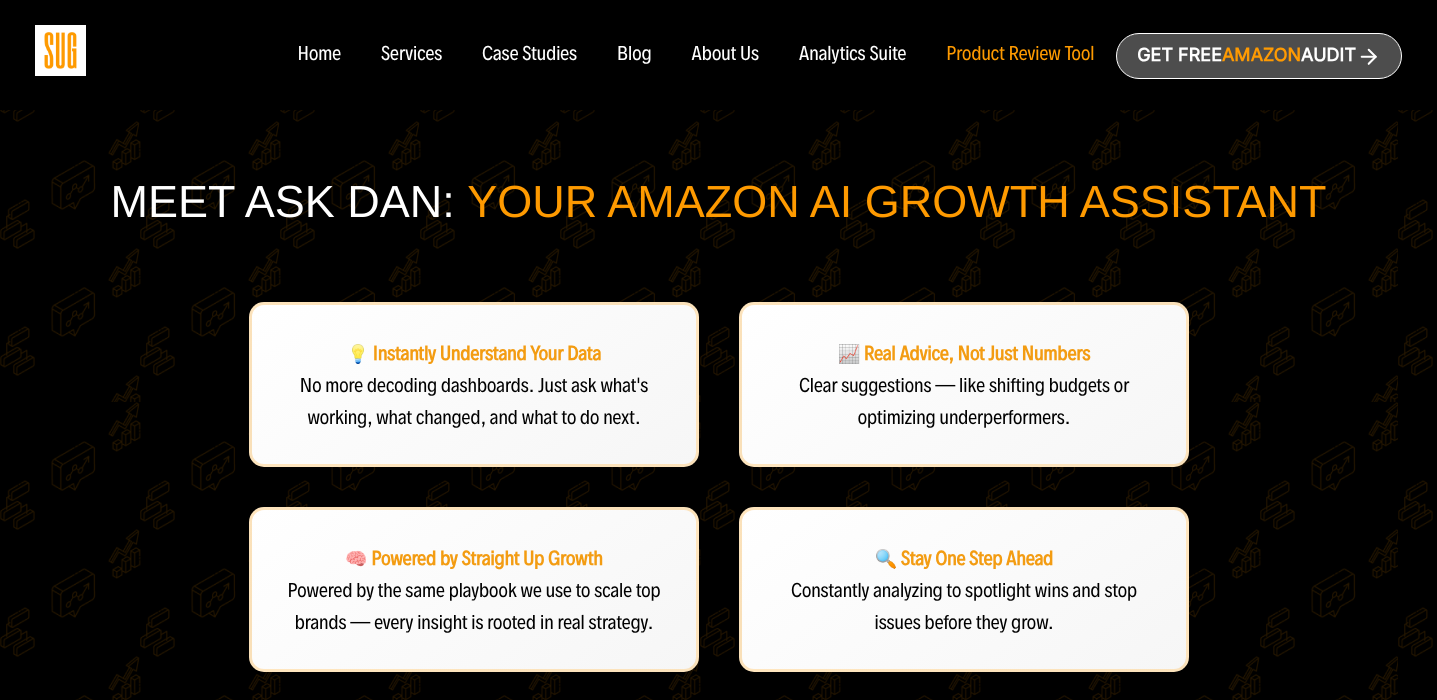 scroll, scrollTop: 0, scrollLeft: 0, axis: both 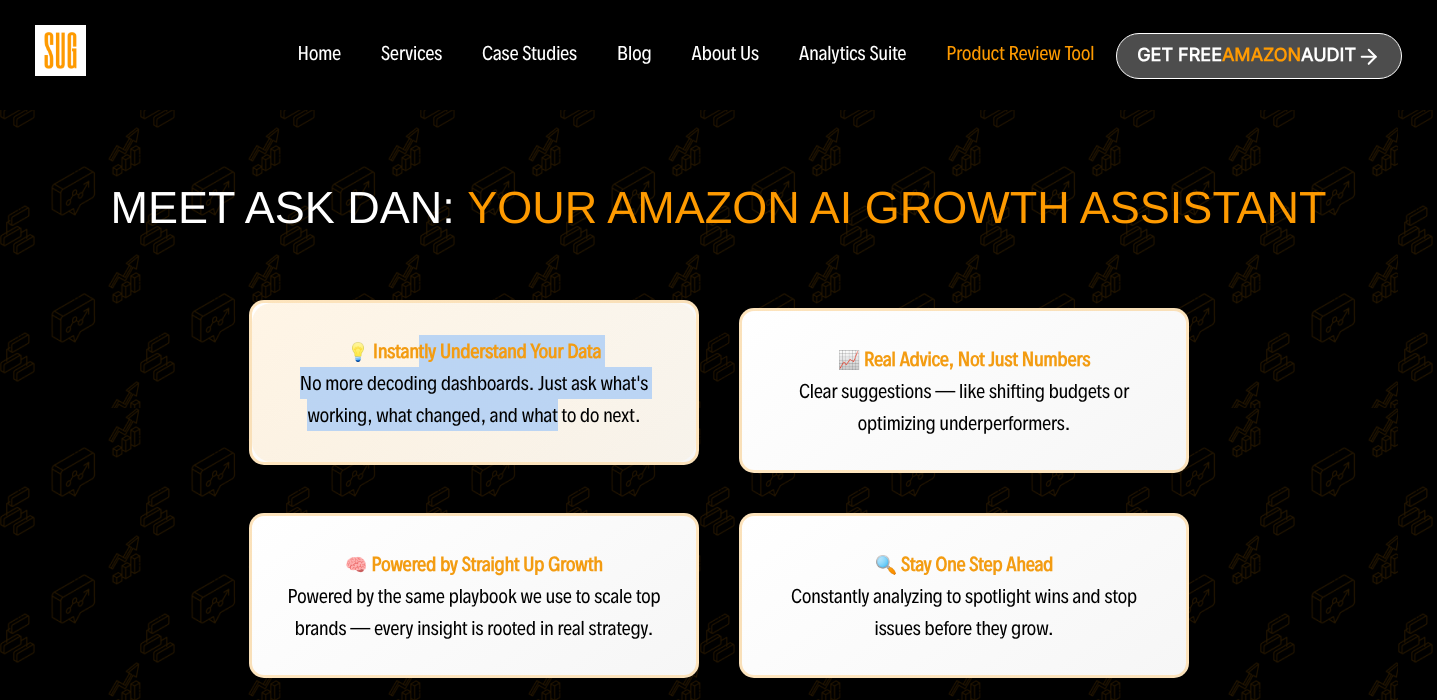 drag, startPoint x: 416, startPoint y: 349, endPoint x: 555, endPoint y: 402, distance: 148.76155 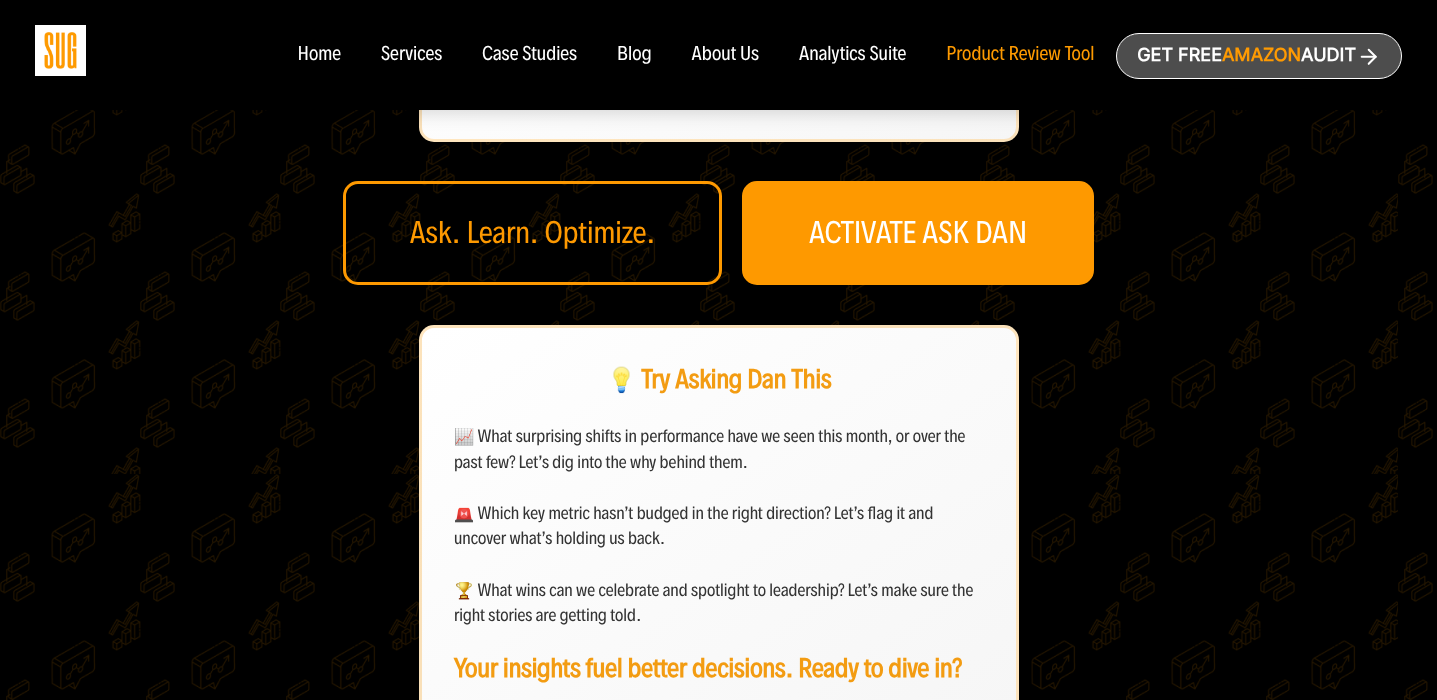 scroll, scrollTop: 804, scrollLeft: 0, axis: vertical 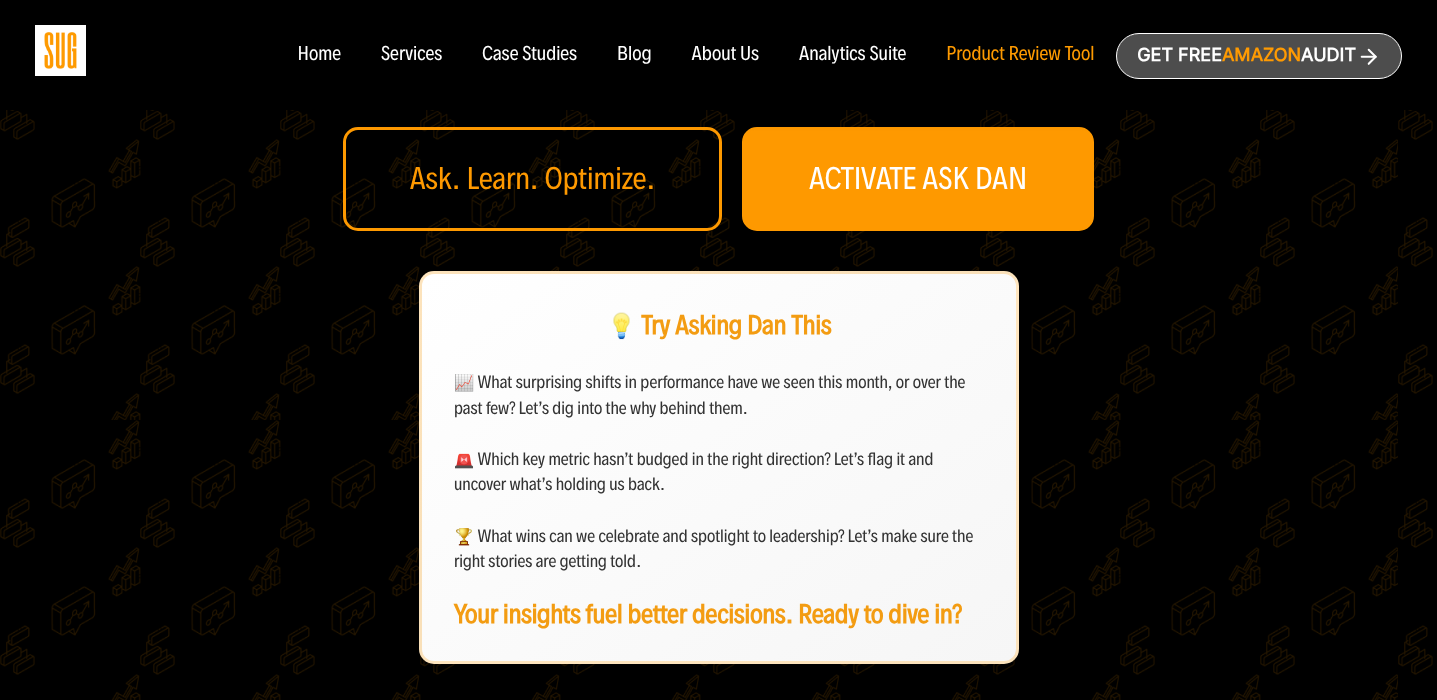 click on "Ask. Learn. Optimize." at bounding box center [532, 179] 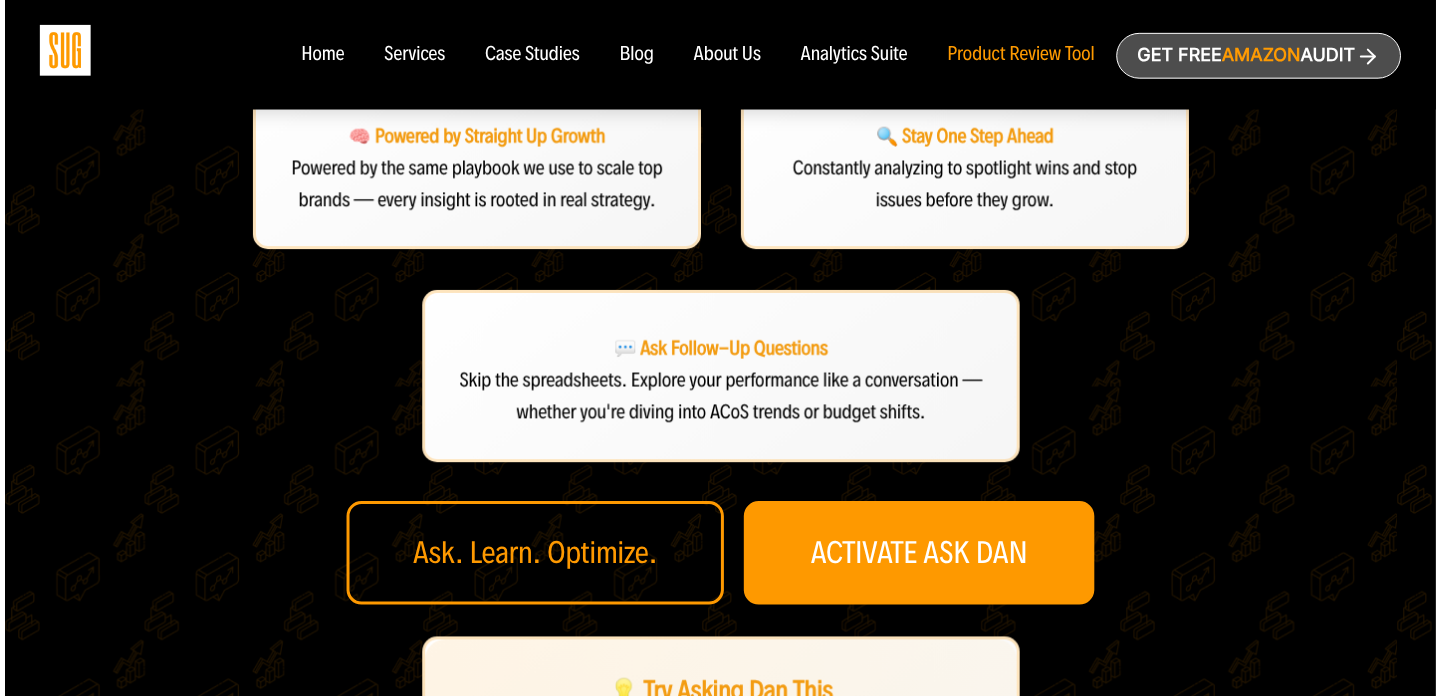scroll, scrollTop: 0, scrollLeft: 0, axis: both 